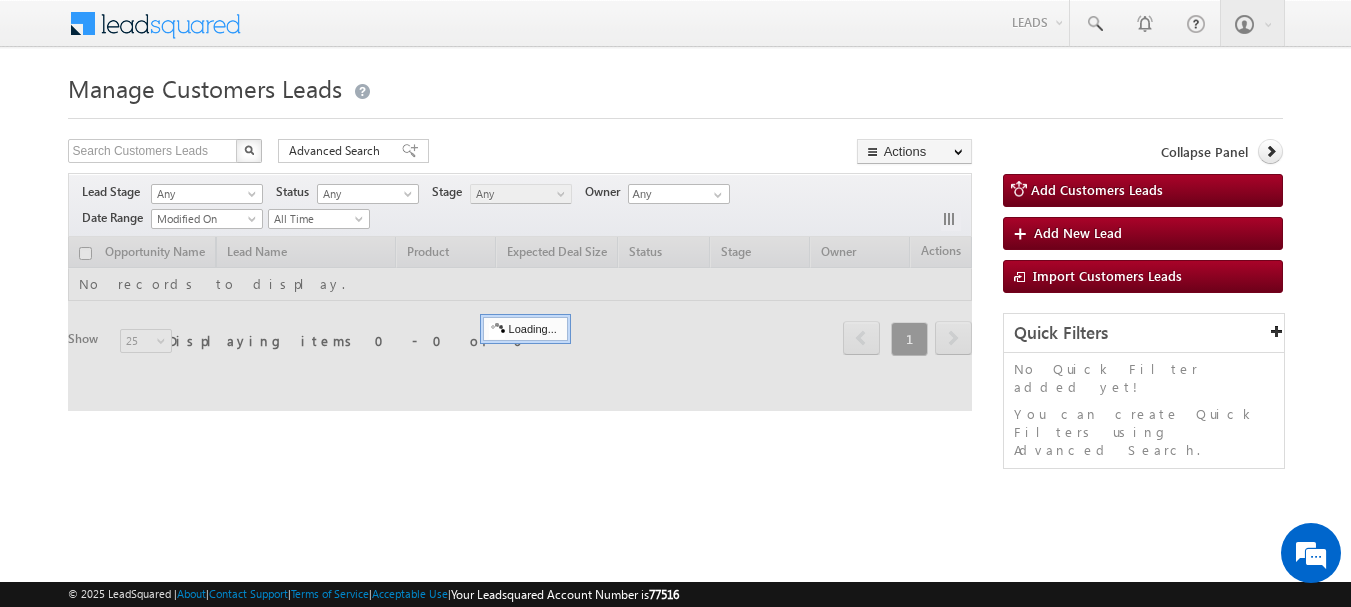 scroll, scrollTop: 0, scrollLeft: 0, axis: both 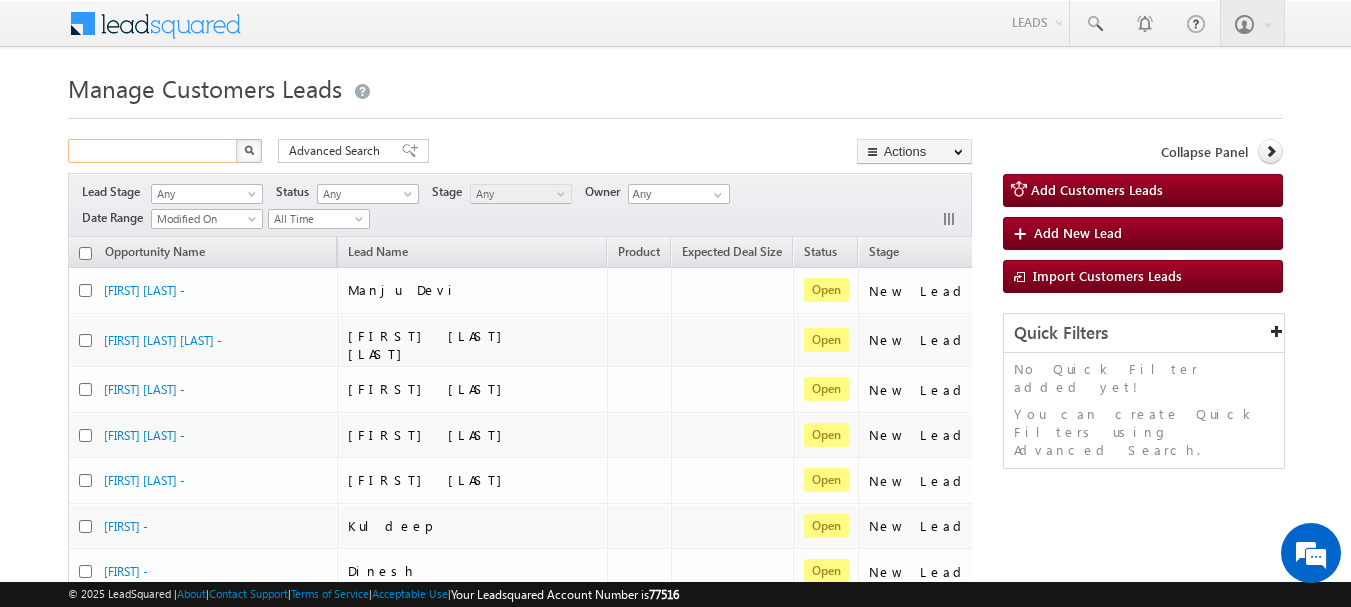 click at bounding box center (153, 151) 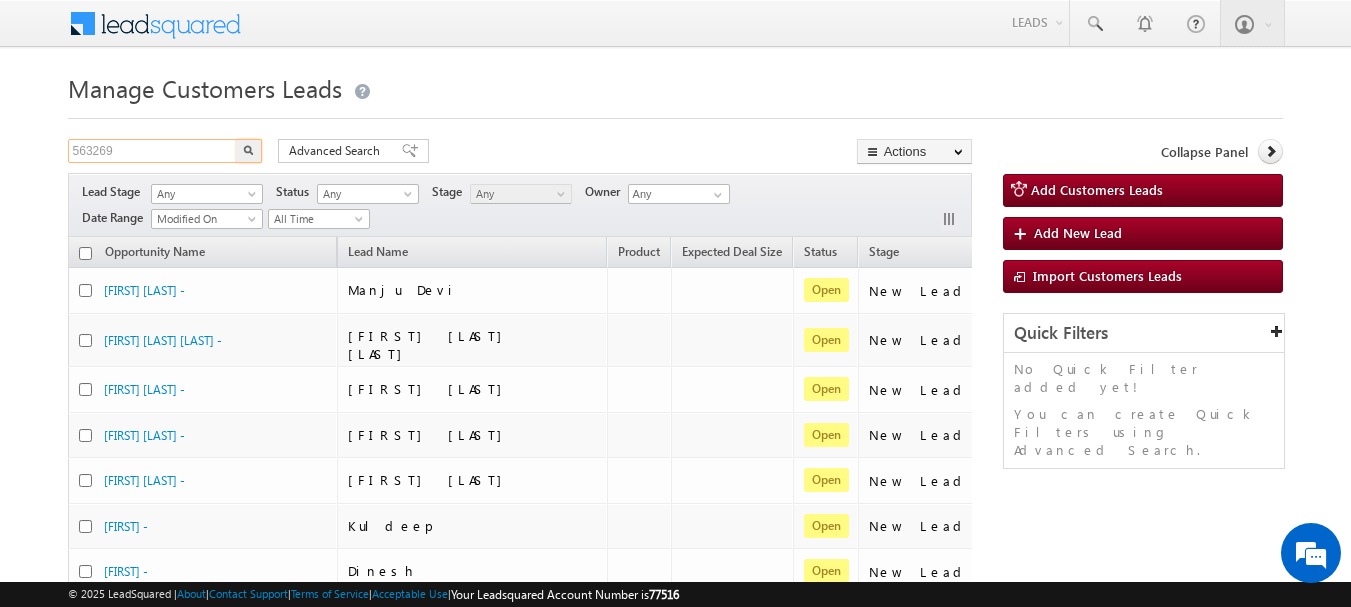 type on "563269" 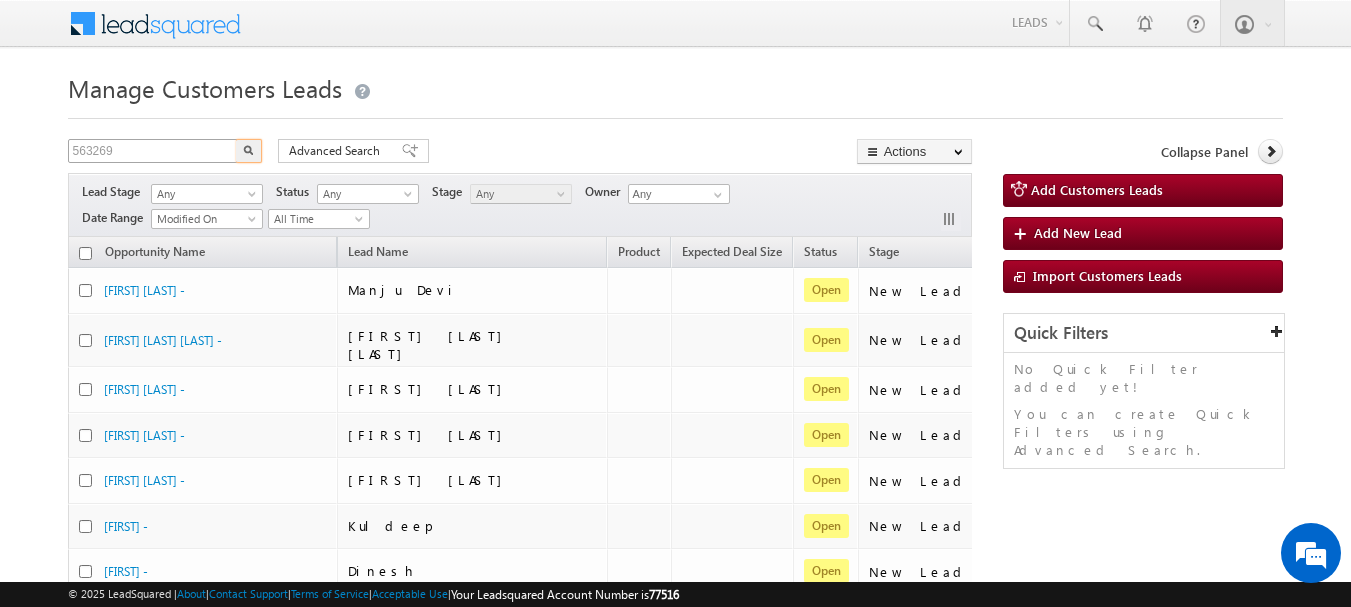 click at bounding box center (249, 151) 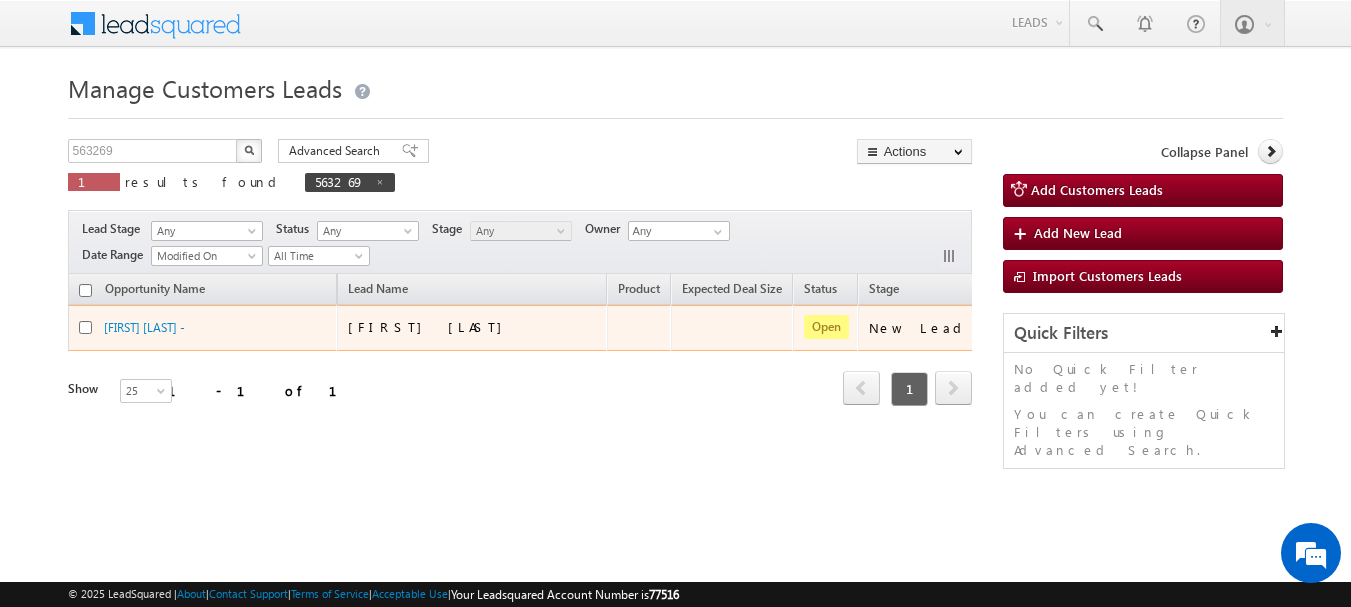 click on "Aditya Raj Yadav  -" at bounding box center [204, 332] 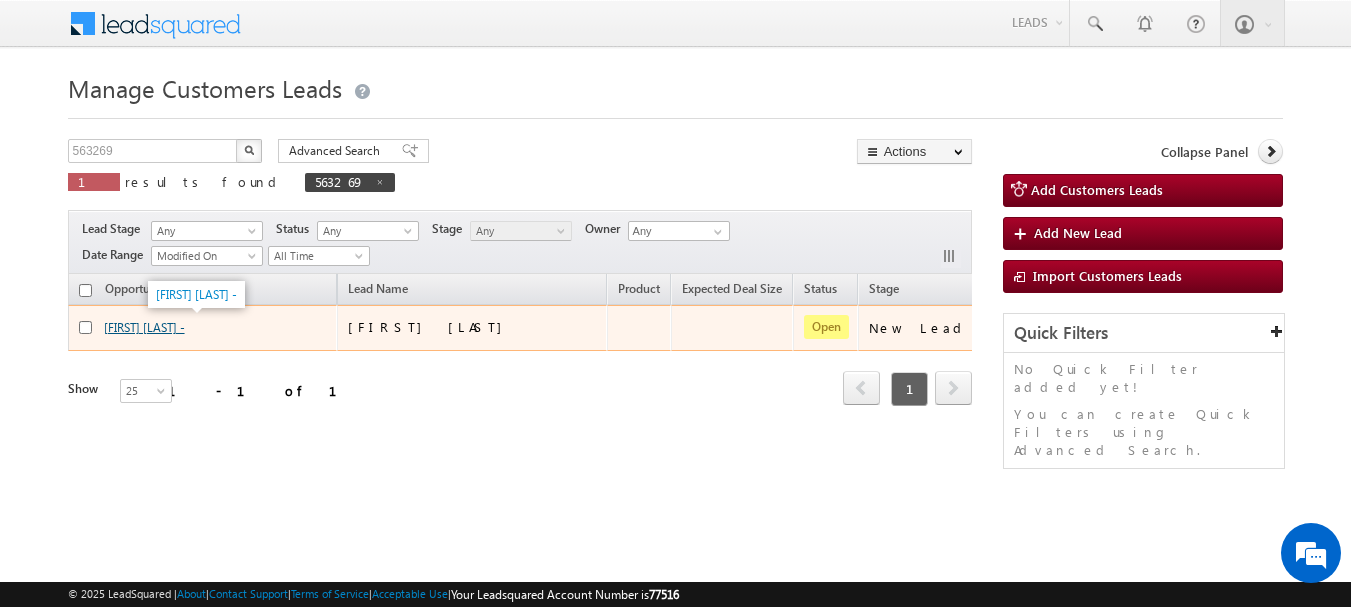 click on "Aditya Raj Yadav  -" at bounding box center (144, 327) 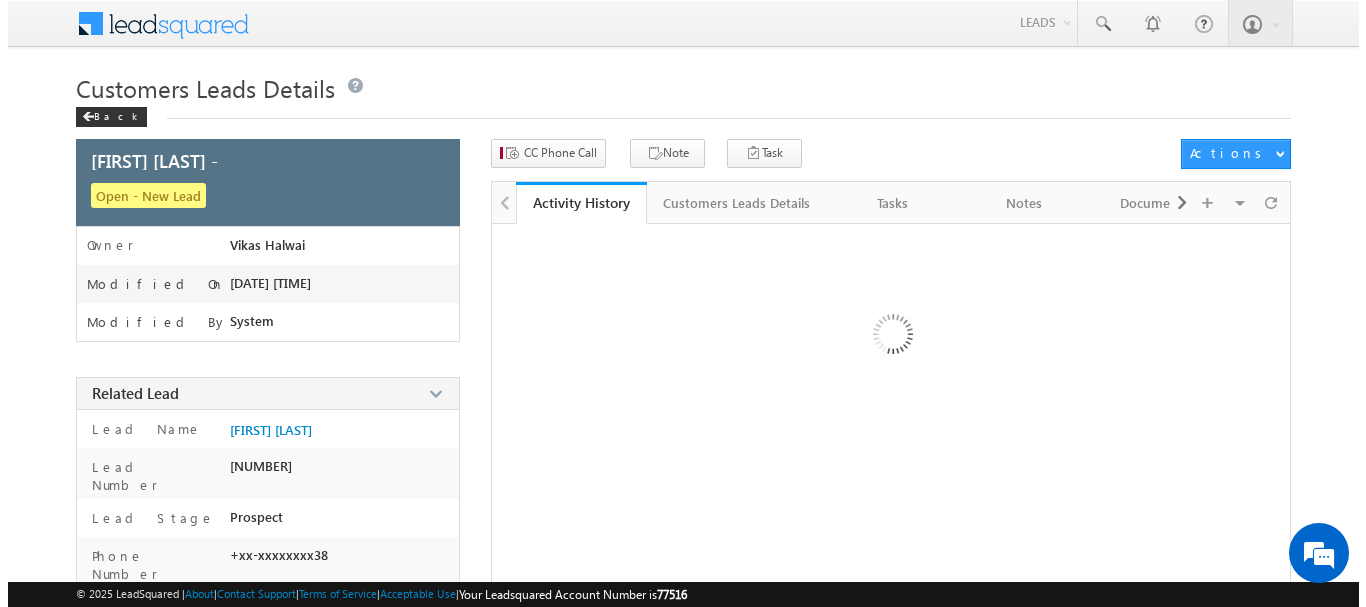 scroll, scrollTop: 0, scrollLeft: 0, axis: both 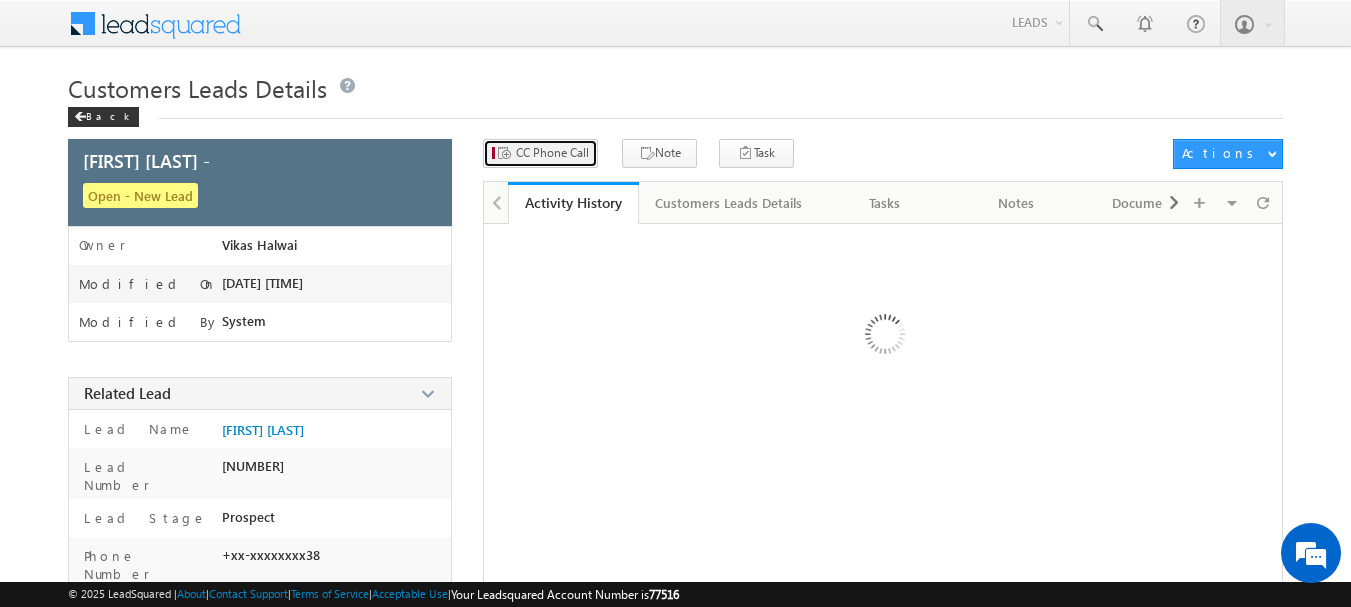 click on "CC Phone Call" at bounding box center (552, 153) 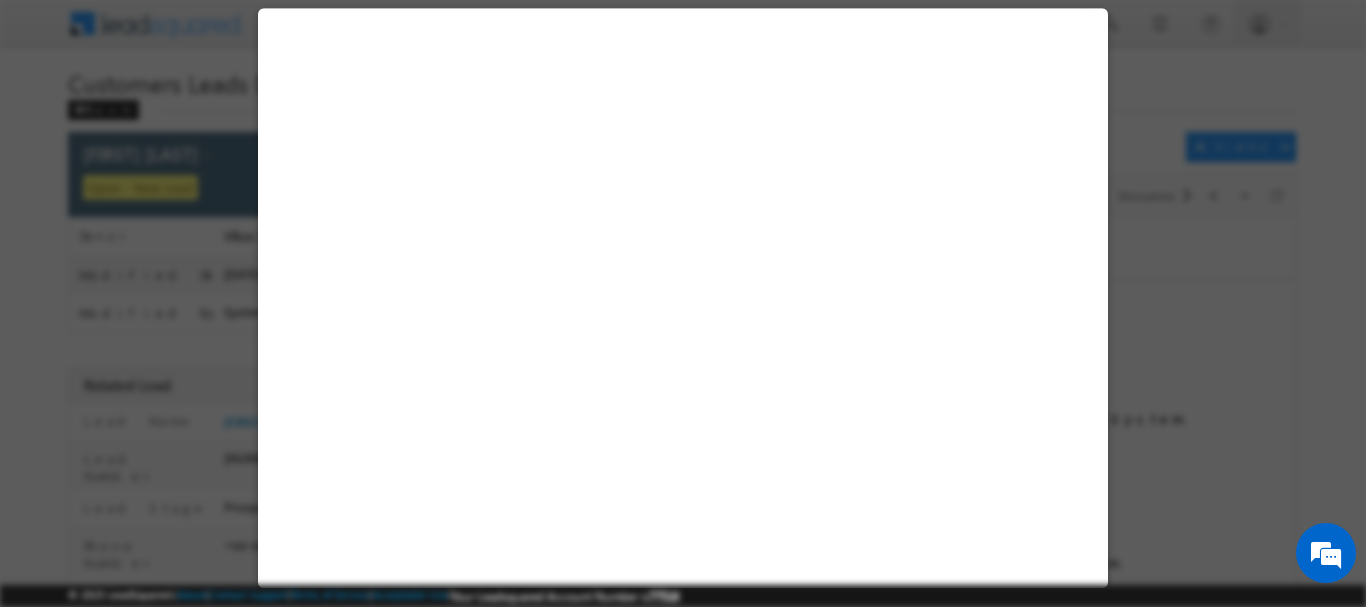 select on "Lucknow" 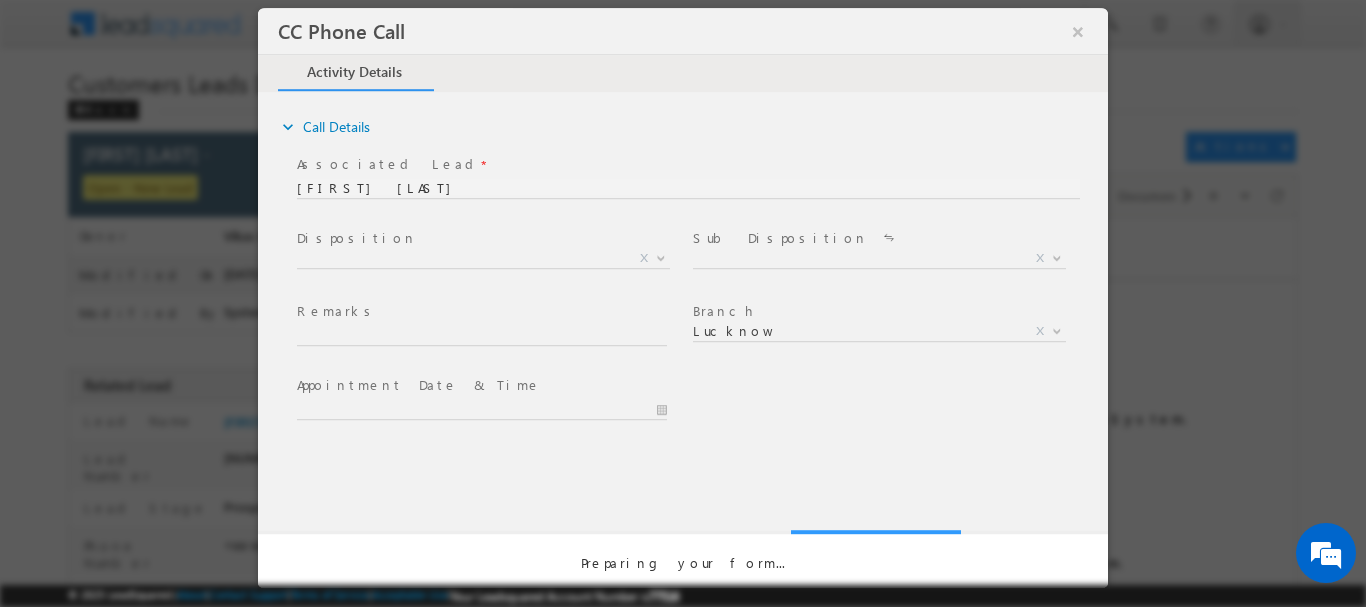 scroll, scrollTop: 0, scrollLeft: 0, axis: both 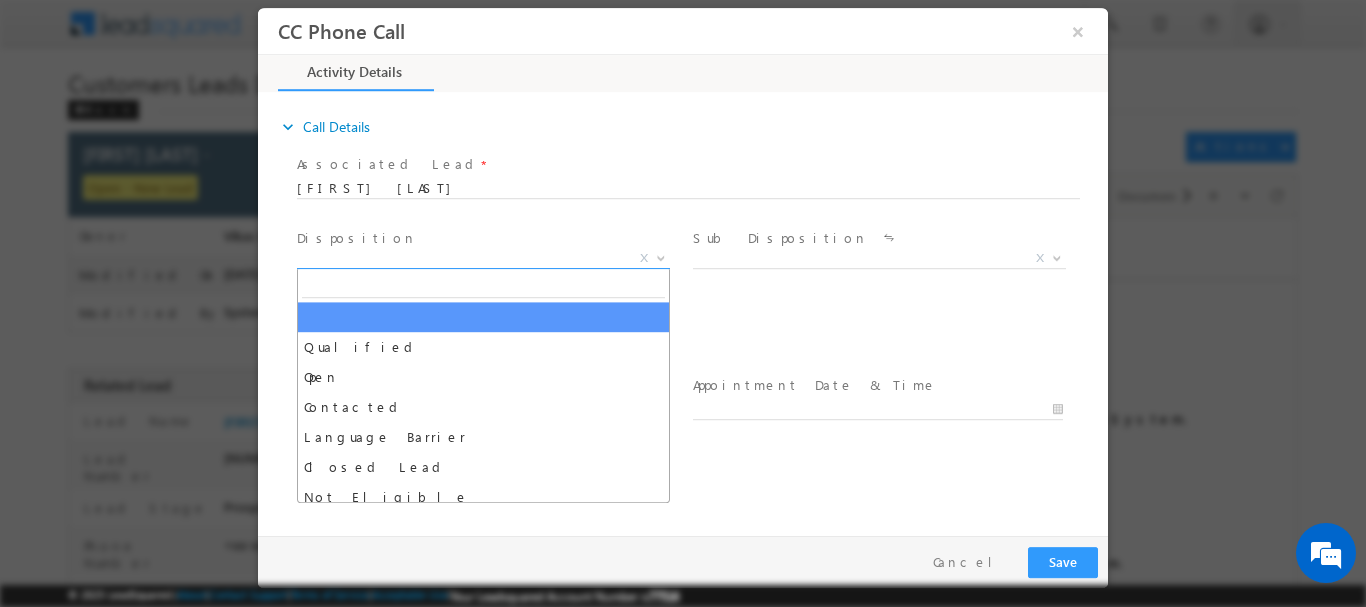 click on "X" at bounding box center [483, 258] 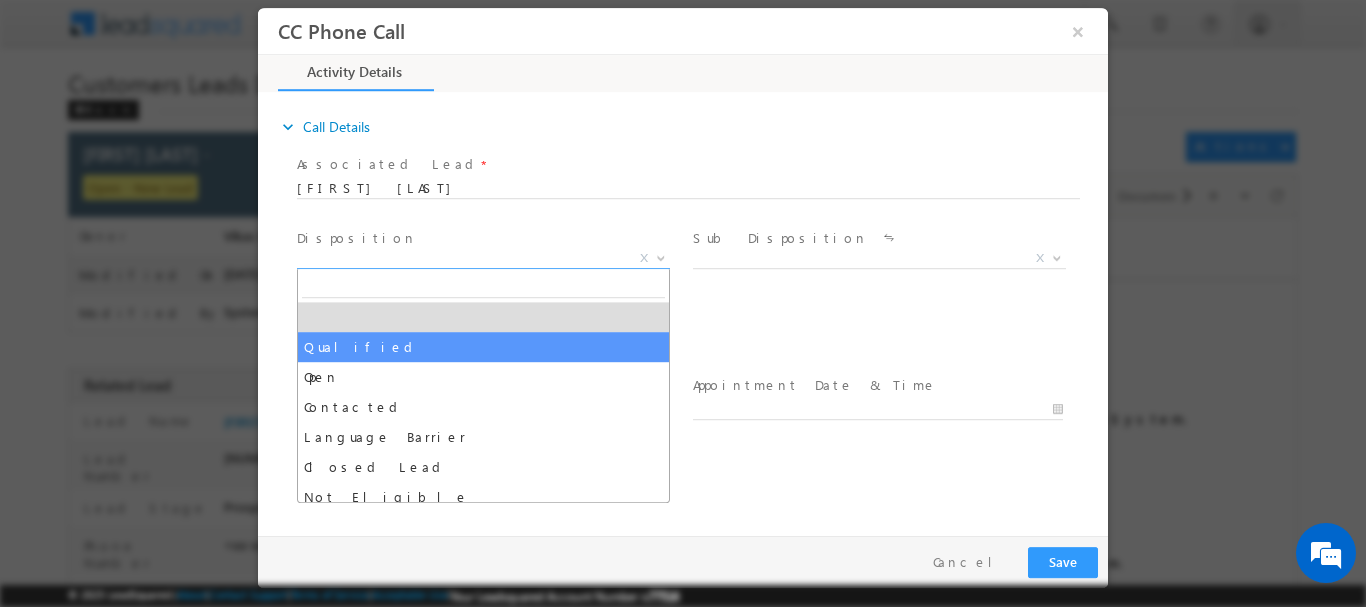 select on "Qualified" 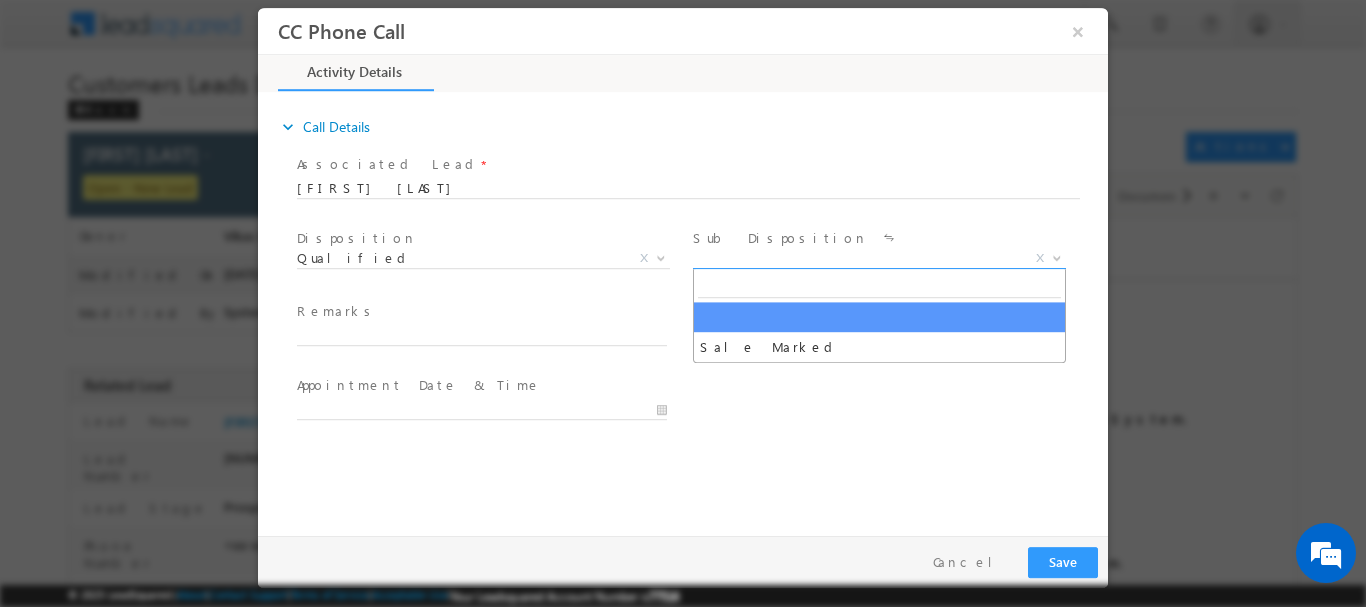 click on "X" at bounding box center [879, 258] 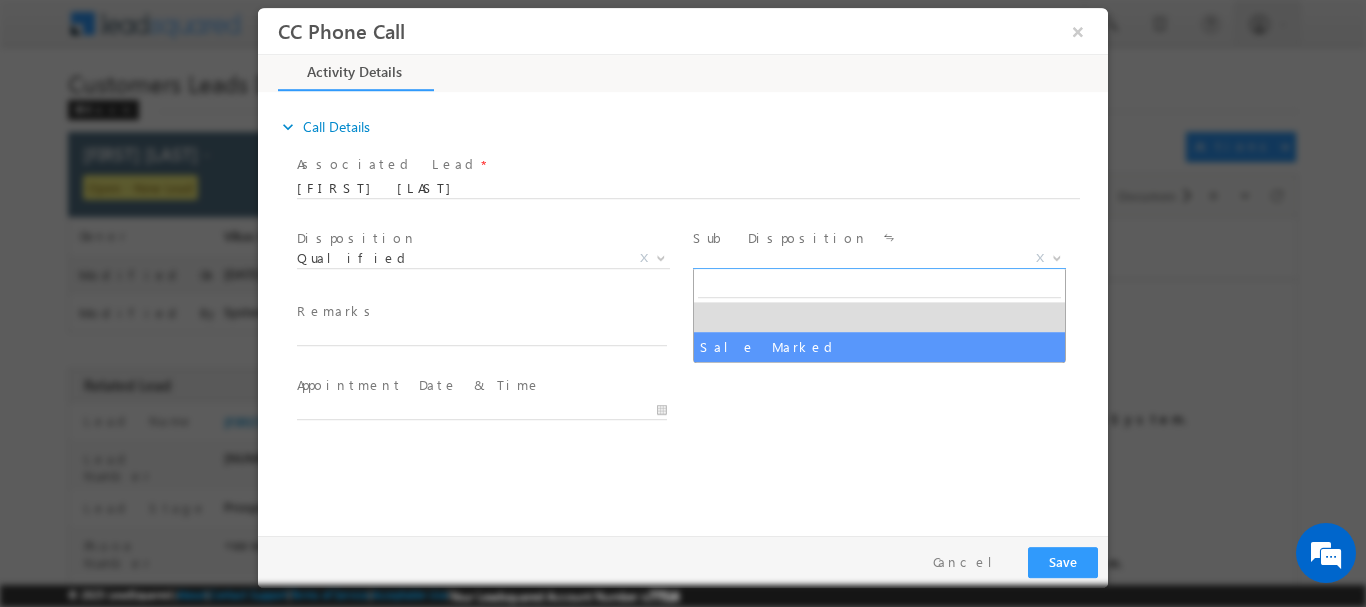 select on "Sale Marked" 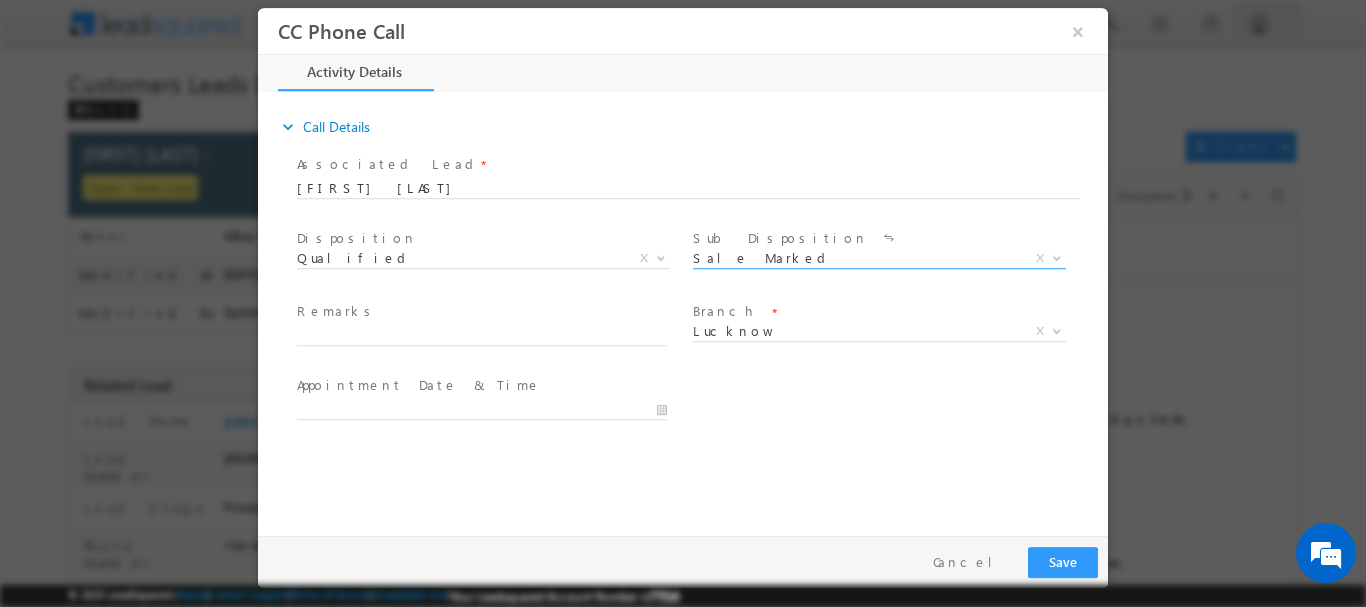 scroll, scrollTop: 0, scrollLeft: 0, axis: both 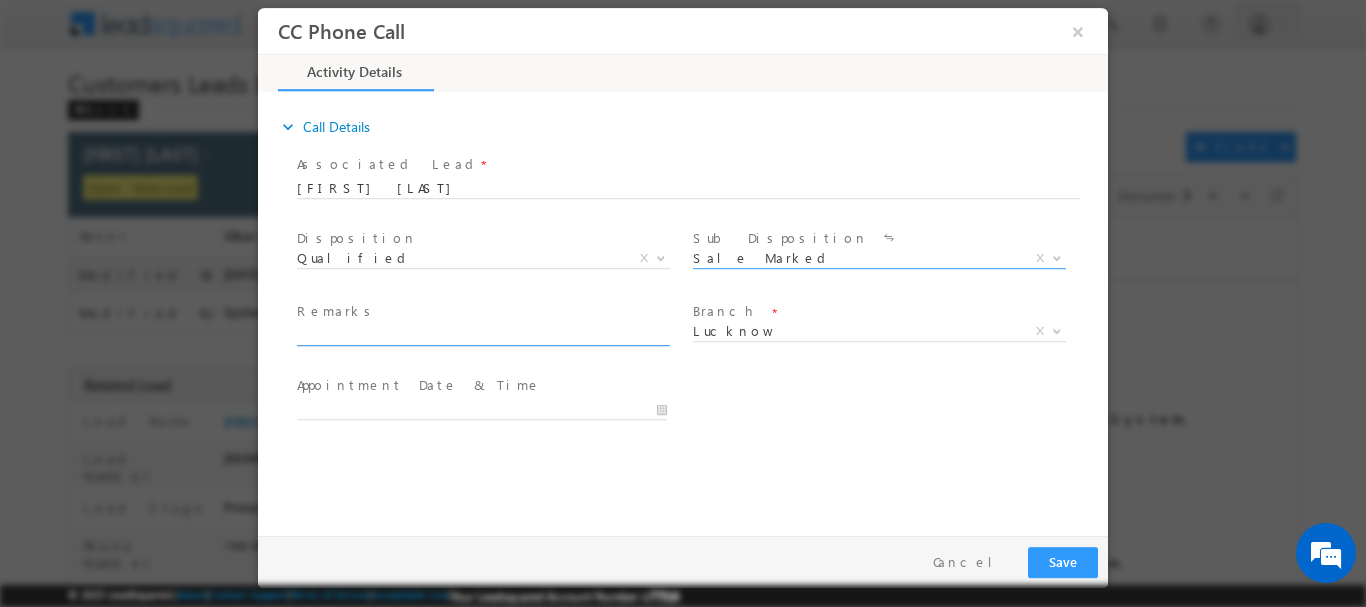 click at bounding box center (482, 335) 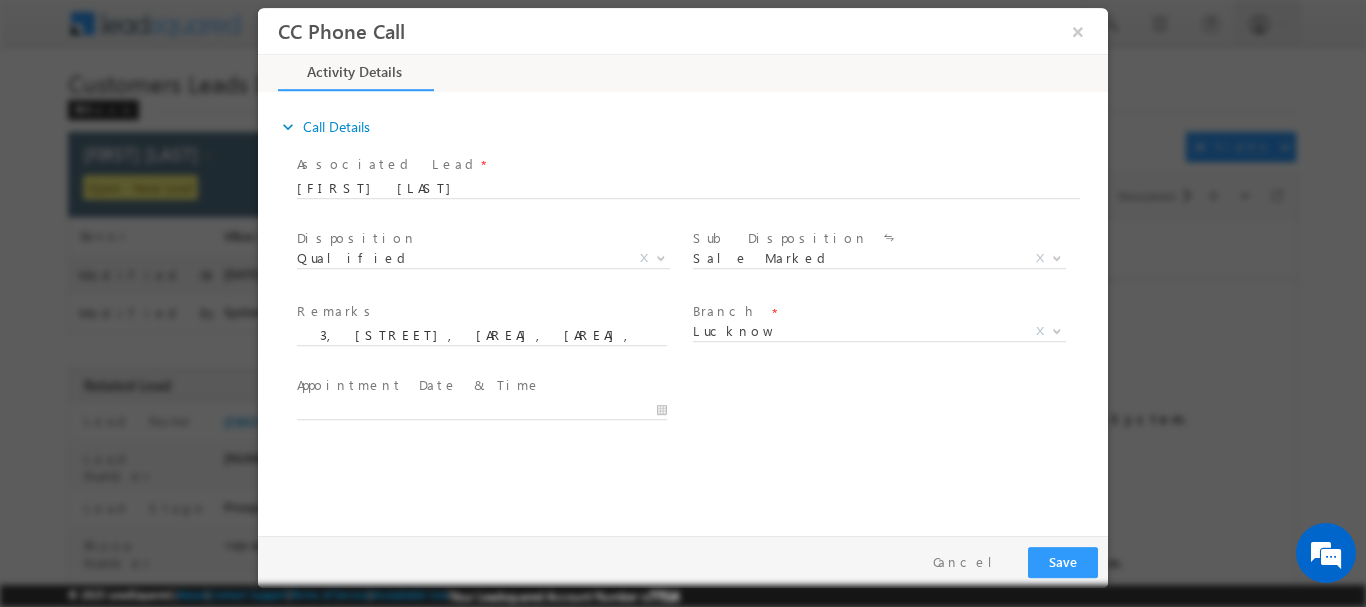 scroll, scrollTop: 0, scrollLeft: 0, axis: both 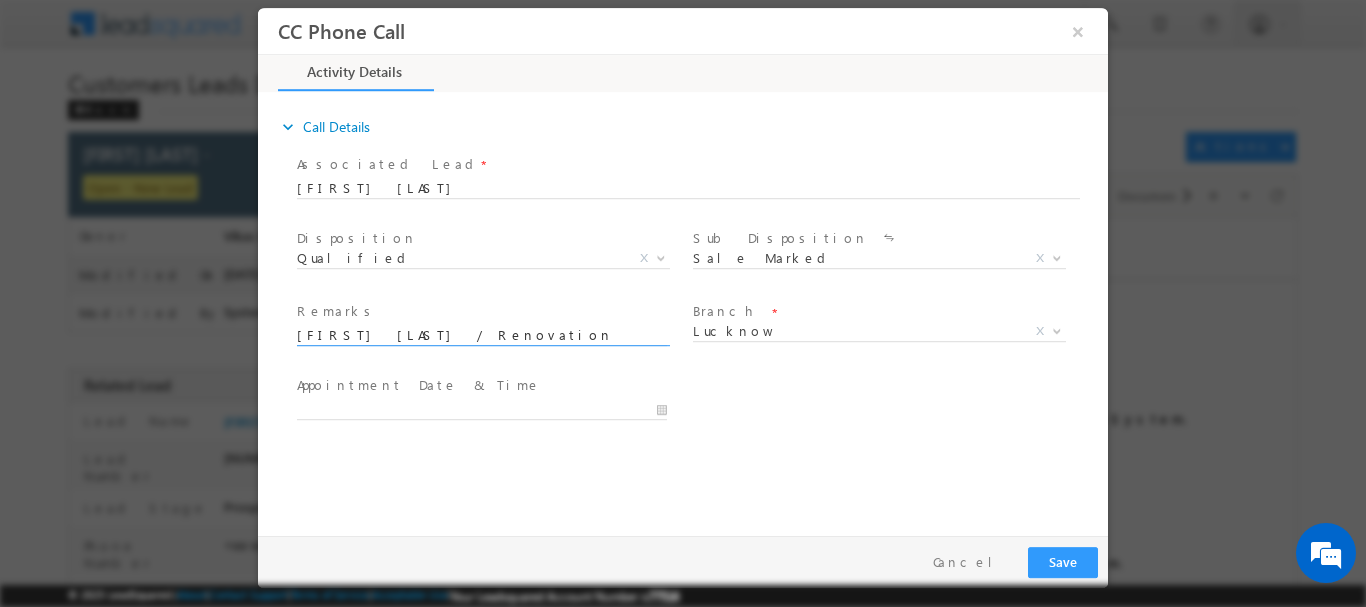 drag, startPoint x: 591, startPoint y: 337, endPoint x: 330, endPoint y: 353, distance: 261.48996 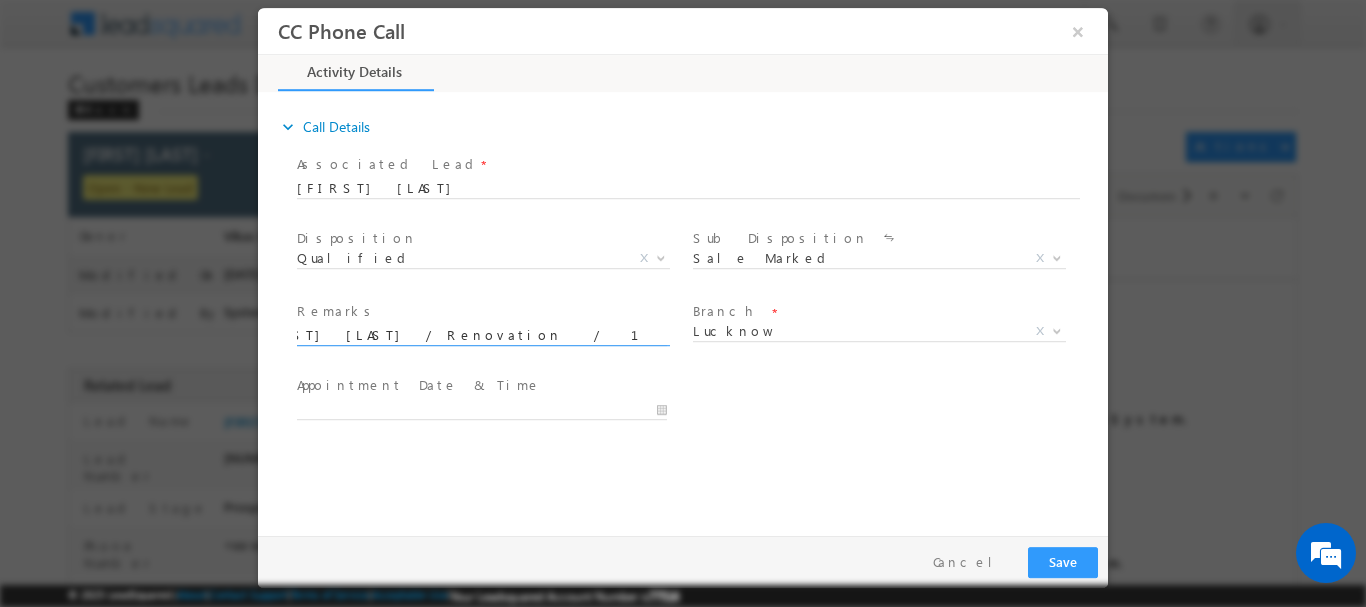 type on "Aditya Raj Yadav / Renovation  /  10 lakh / Self Employed  /  3, Balaga, Balaganj Chauraha, Braham Nagar, Thakurganj, Daulatganj, Lucknow, Uttar Pradesh 226003 lakh income / 22k EMI Current  / Address" 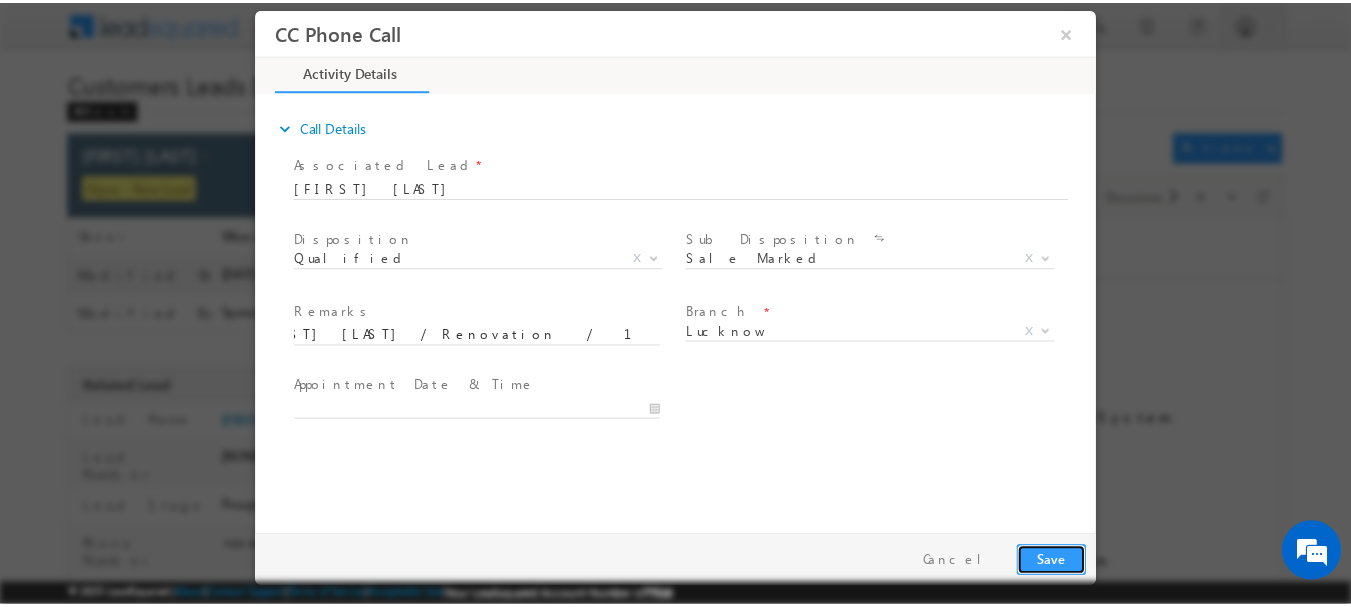 scroll, scrollTop: 0, scrollLeft: 0, axis: both 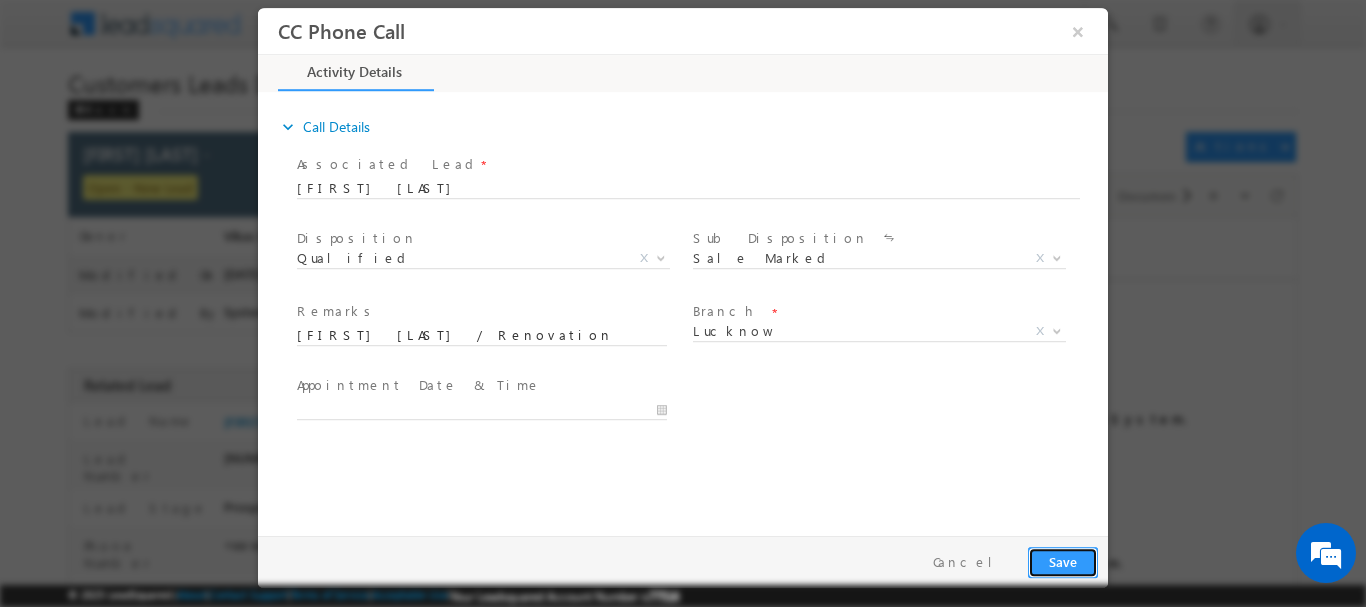 click on "Save" at bounding box center [1063, 561] 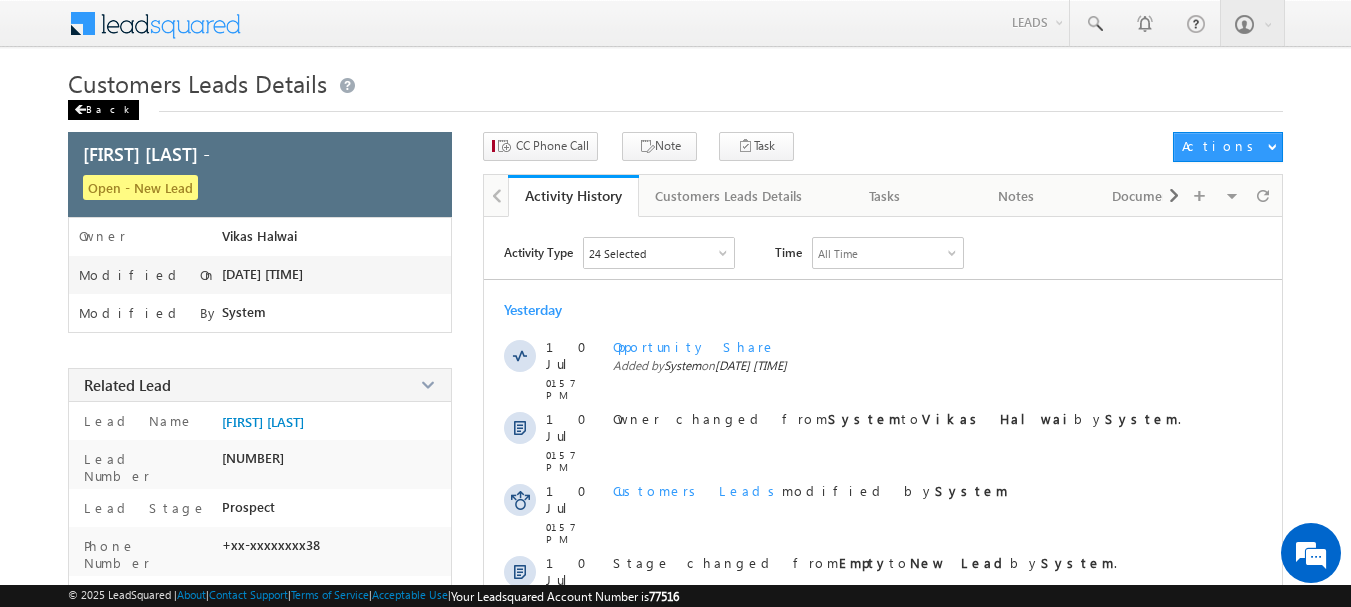 click at bounding box center [80, 110] 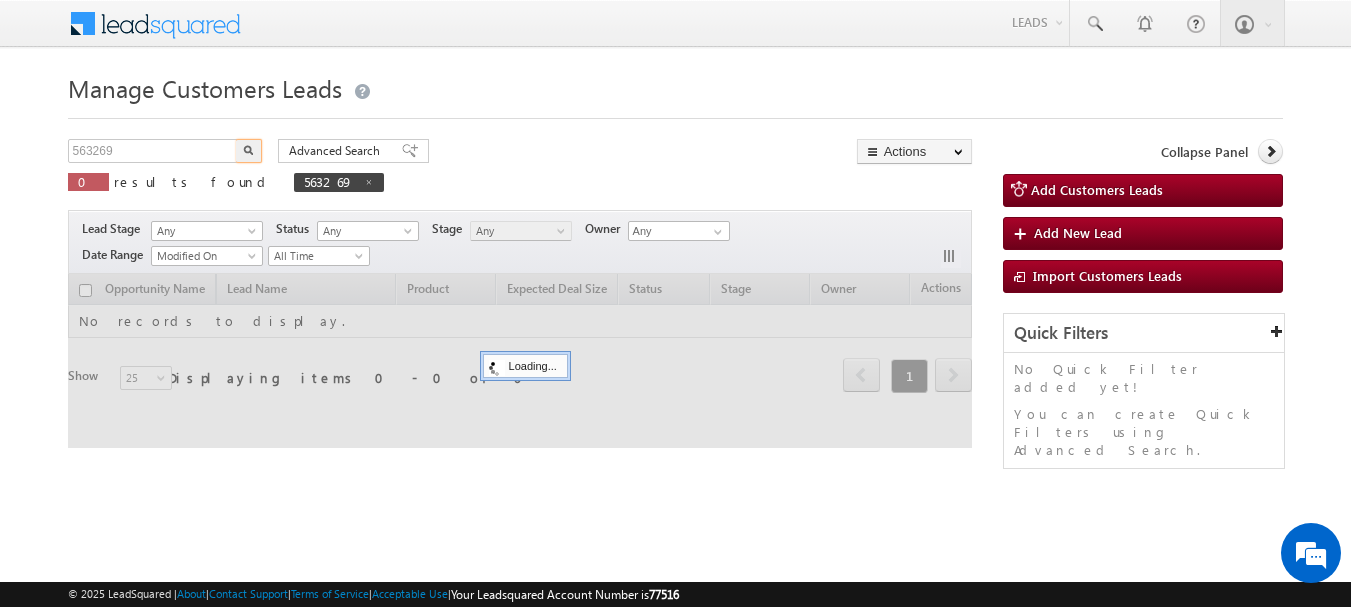 scroll, scrollTop: 0, scrollLeft: 0, axis: both 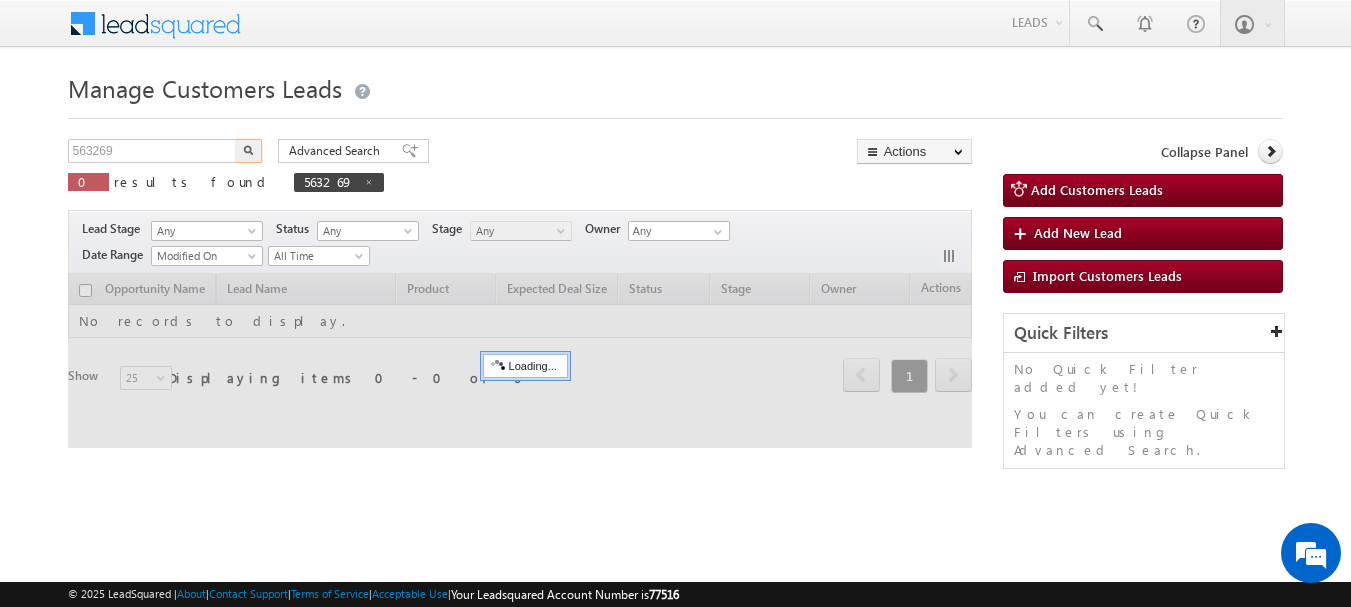 click on "563269" at bounding box center (153, 151) 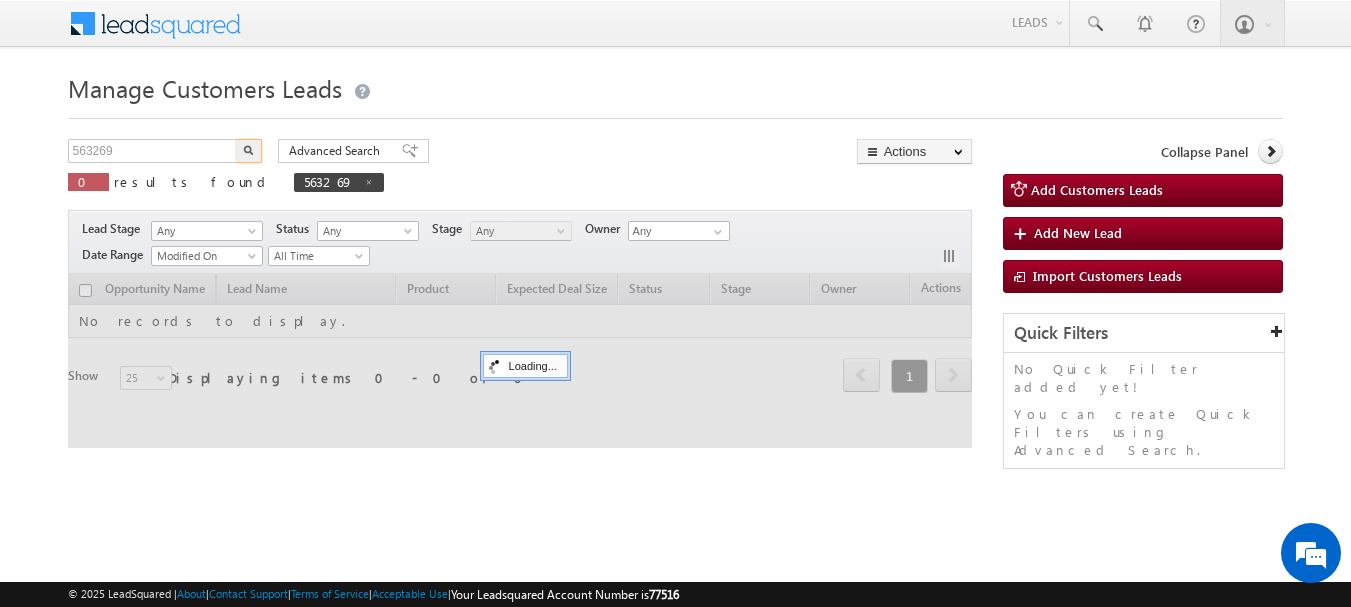 click on "563269" at bounding box center [153, 151] 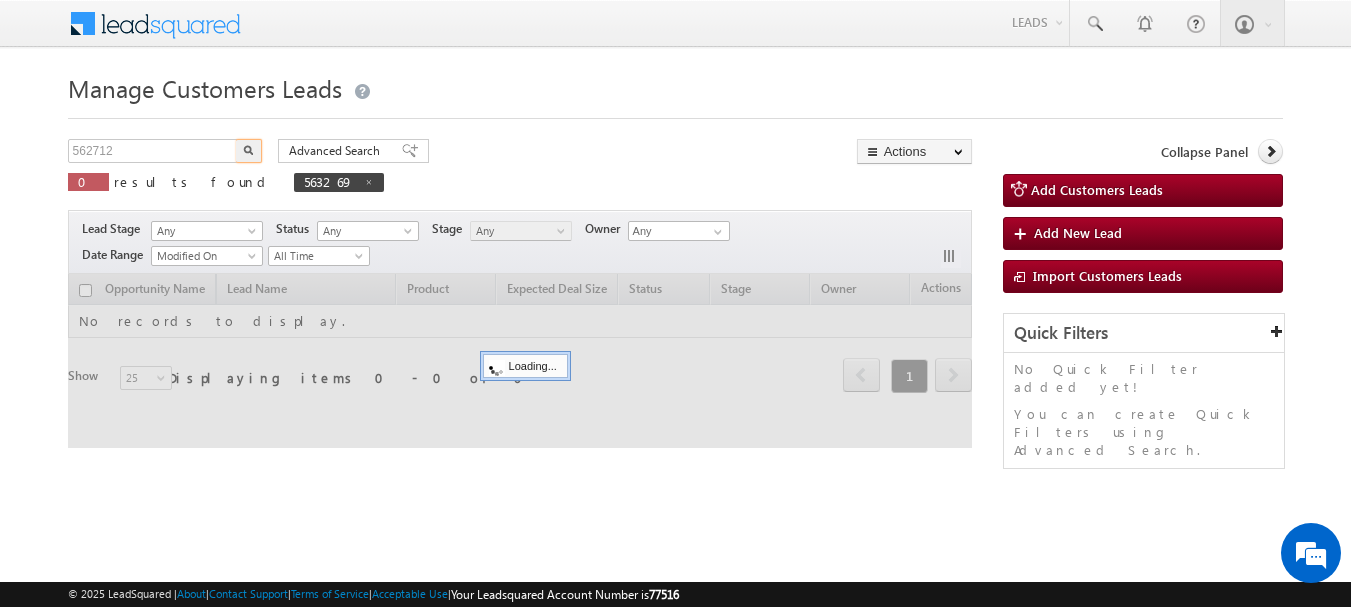 type on "562712" 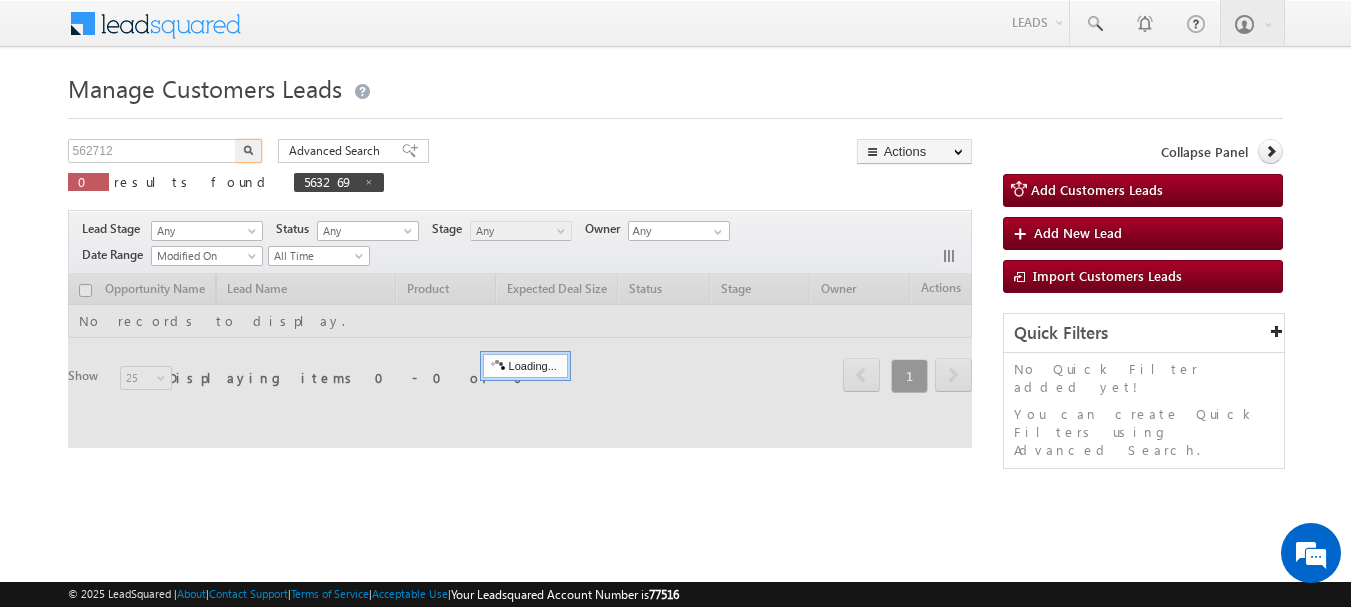 click at bounding box center [249, 151] 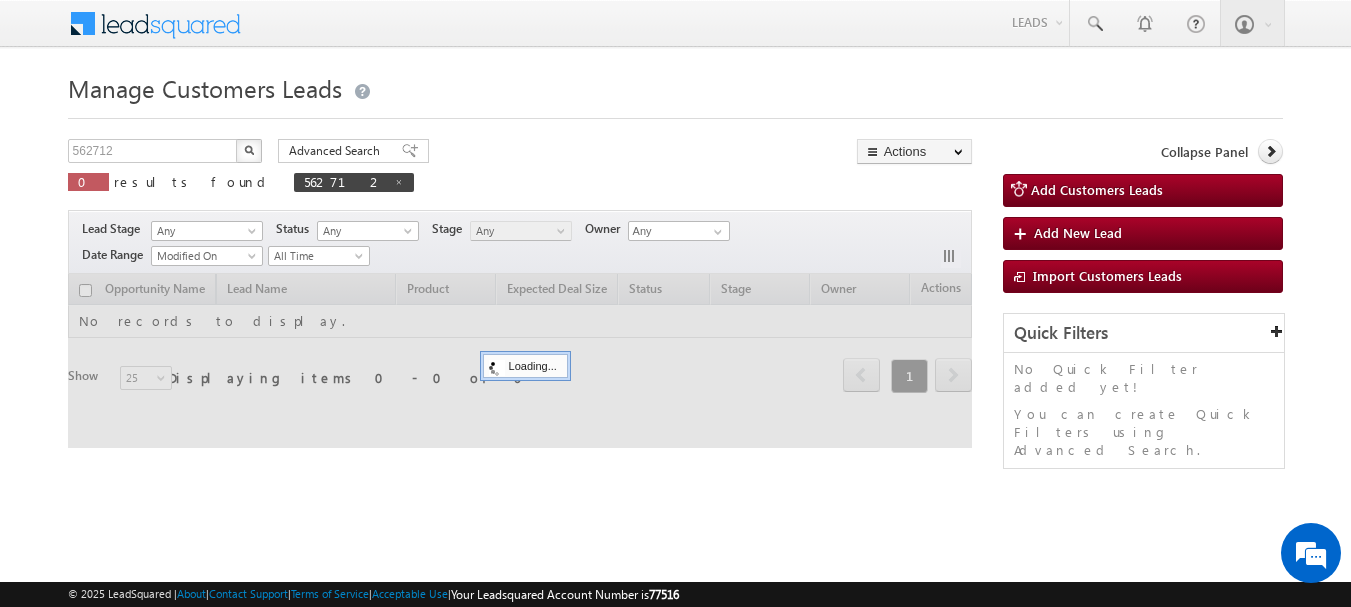 type 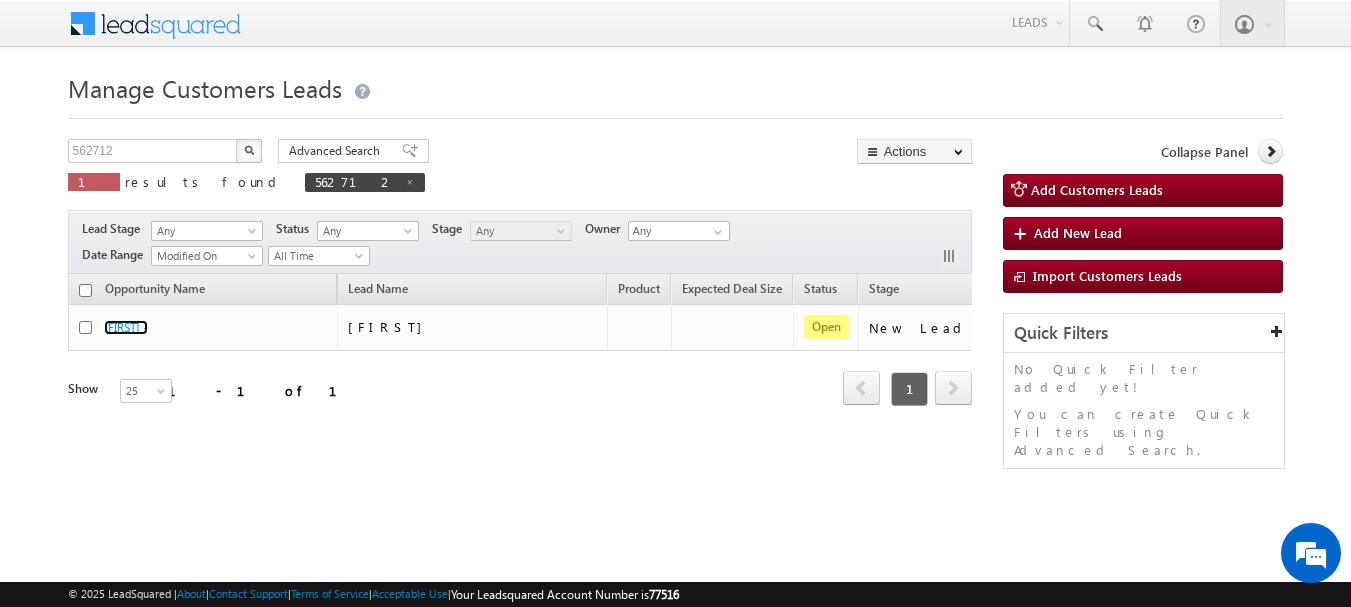 scroll, scrollTop: 0, scrollLeft: 0, axis: both 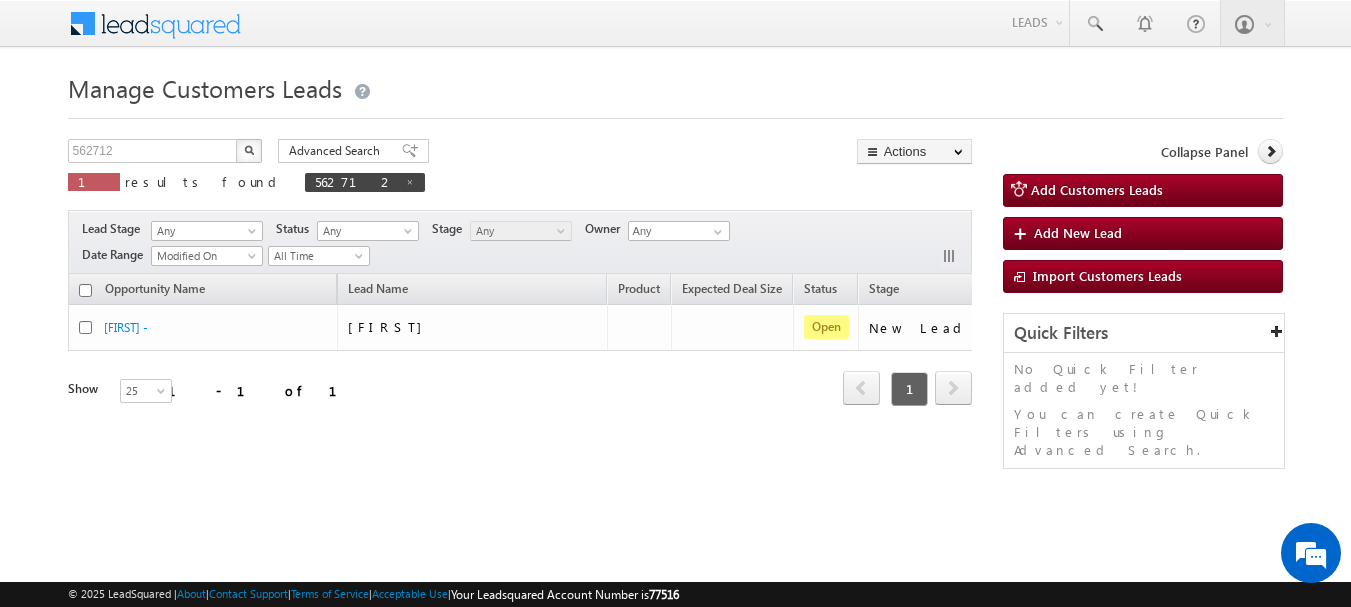click at bounding box center [410, 182] 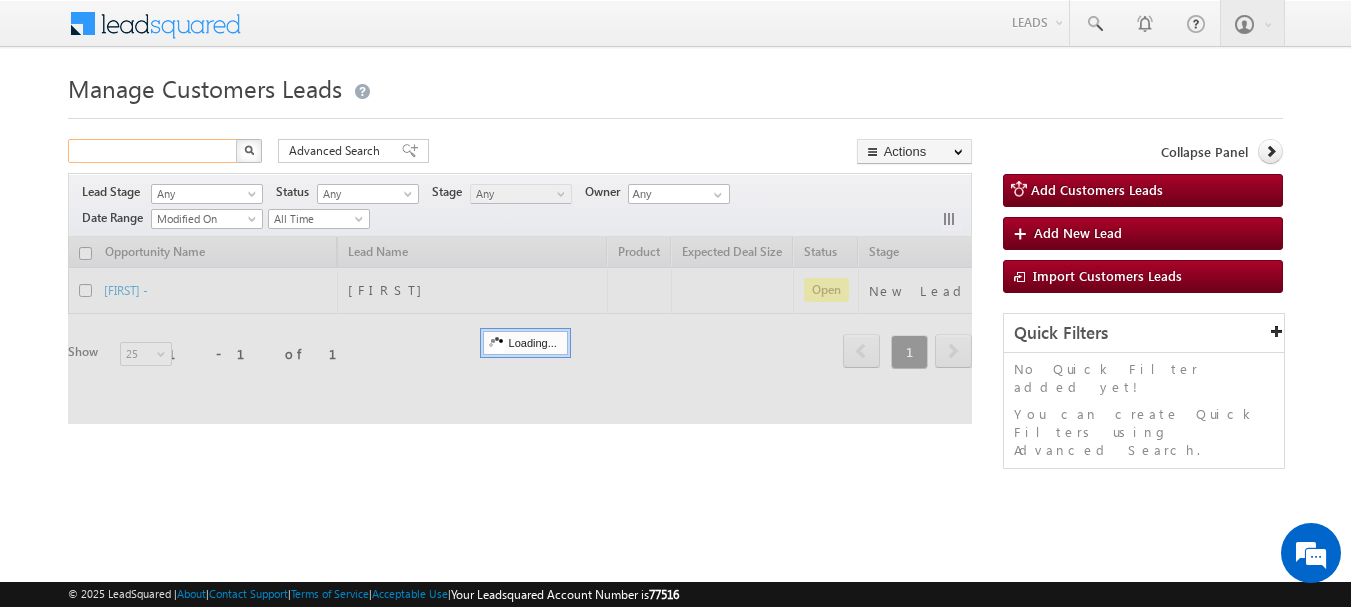 click at bounding box center [153, 151] 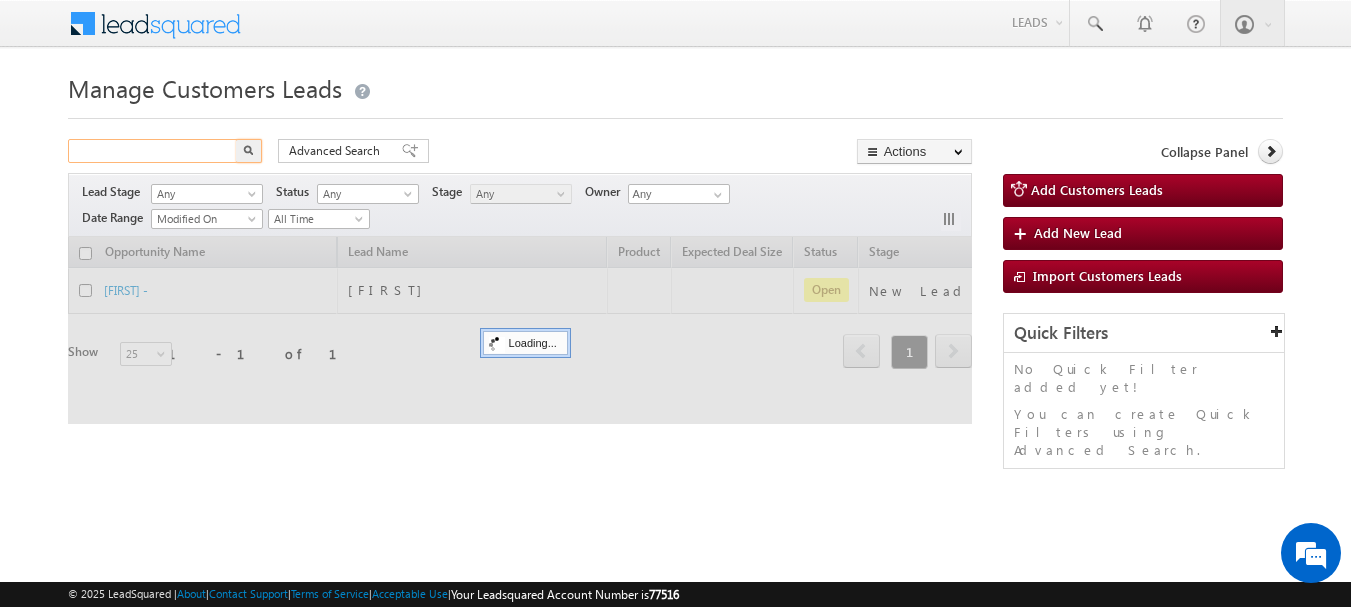 paste on "563360" 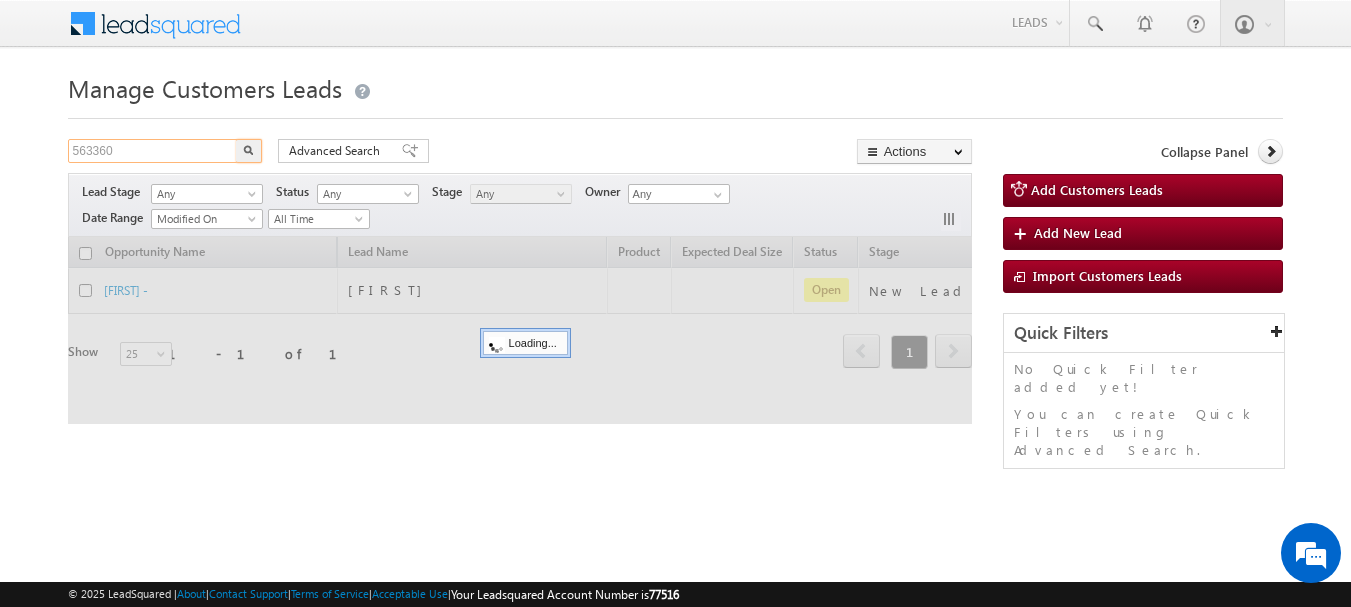 type on "563360" 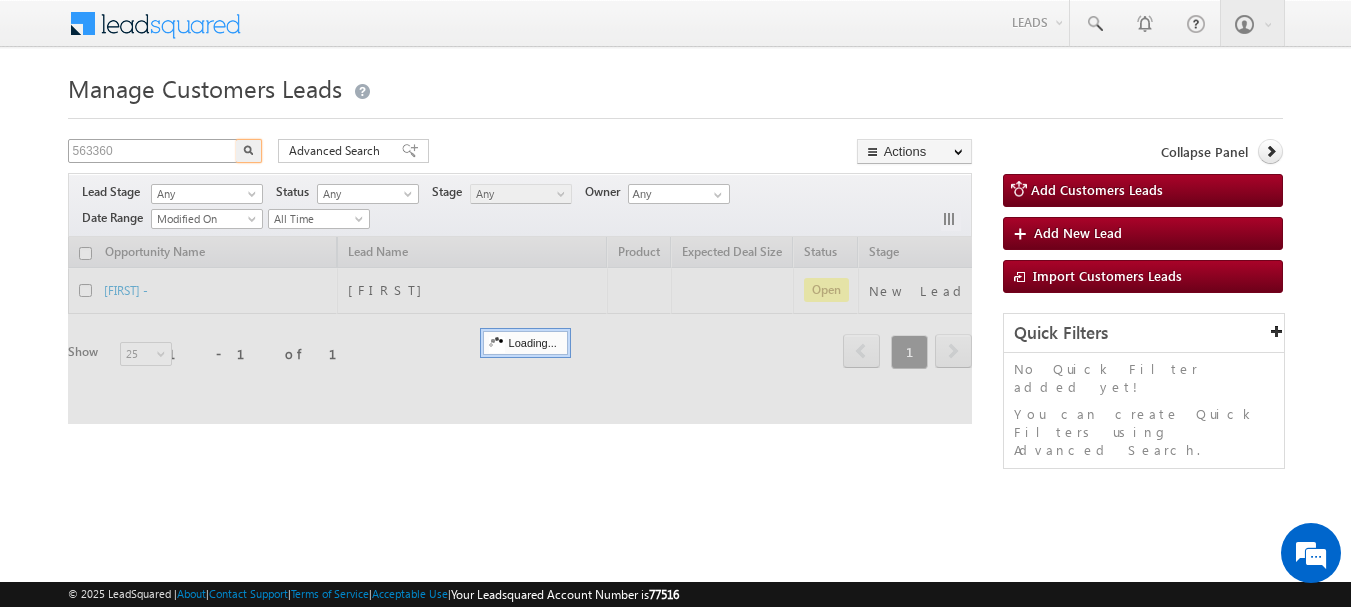 click at bounding box center (249, 151) 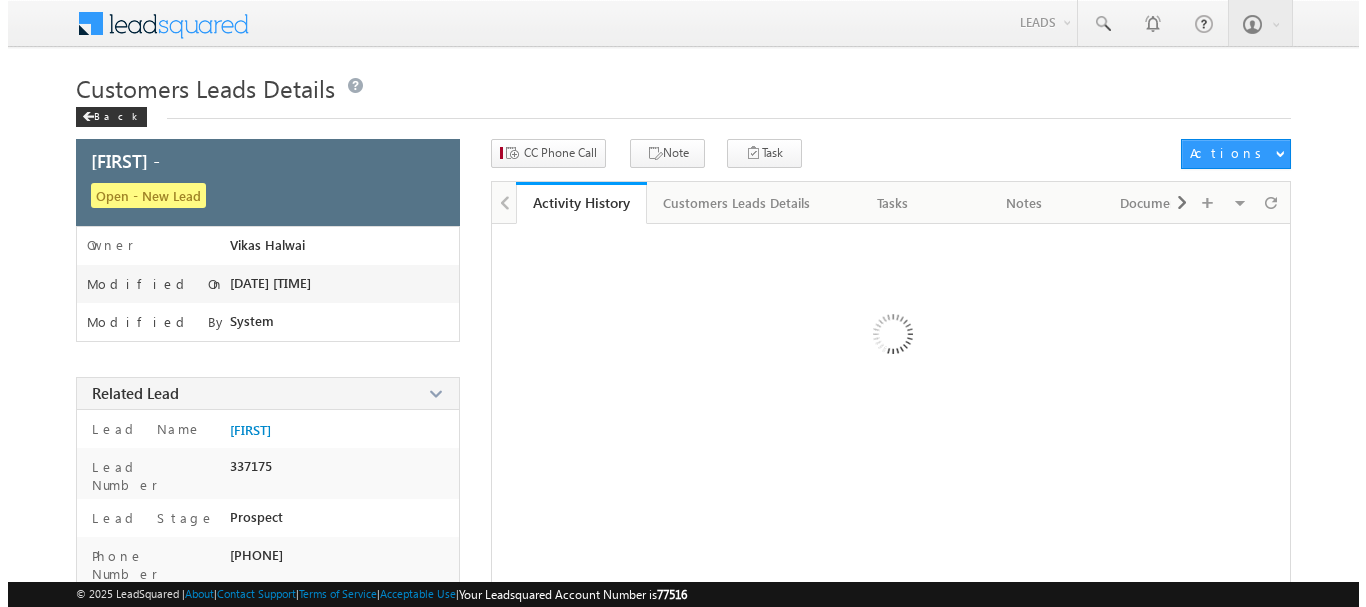 scroll, scrollTop: 0, scrollLeft: 0, axis: both 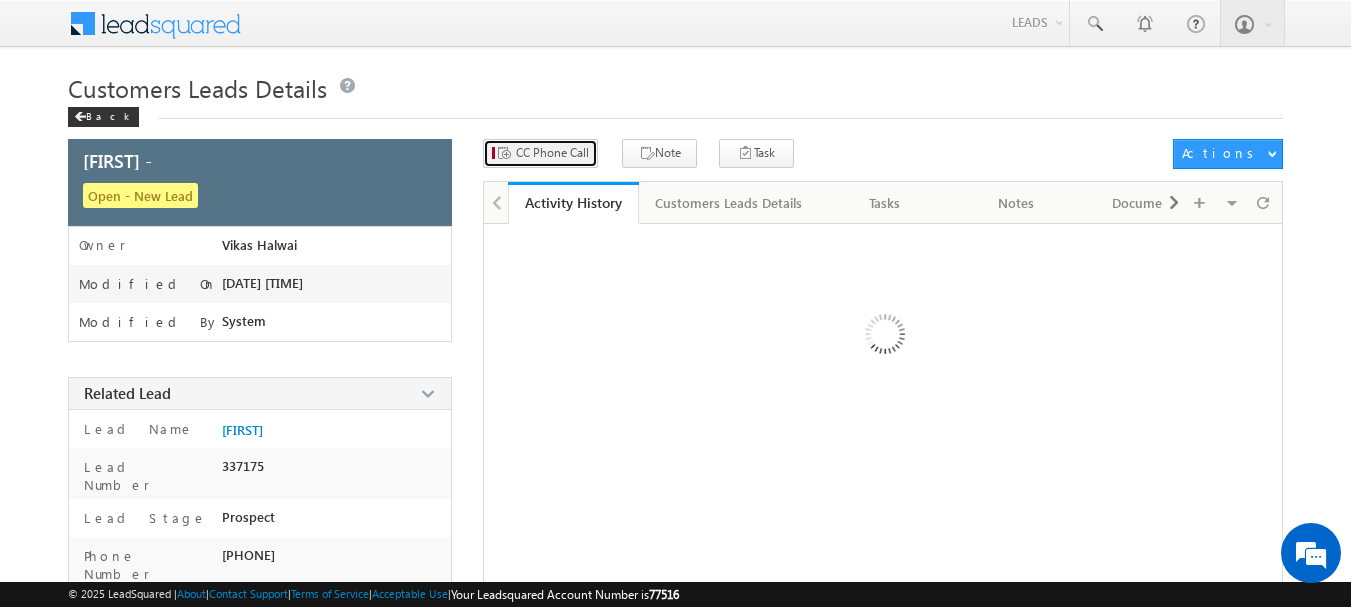 click on "CC Phone Call" at bounding box center (552, 153) 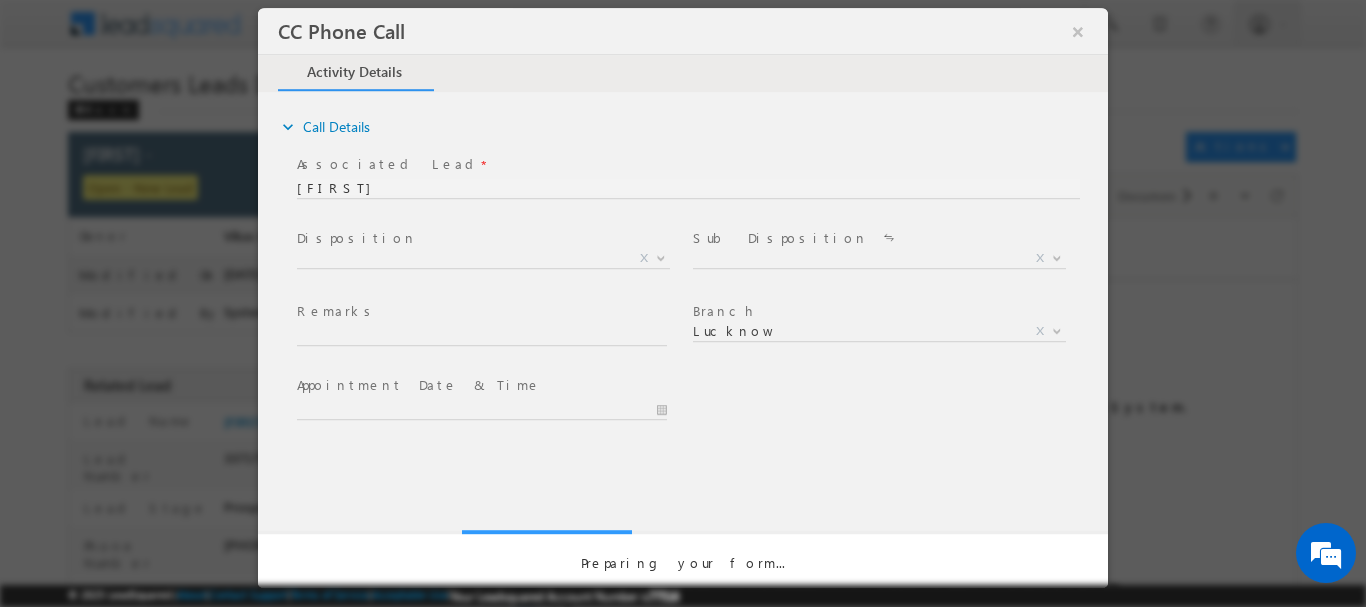 scroll, scrollTop: 0, scrollLeft: 0, axis: both 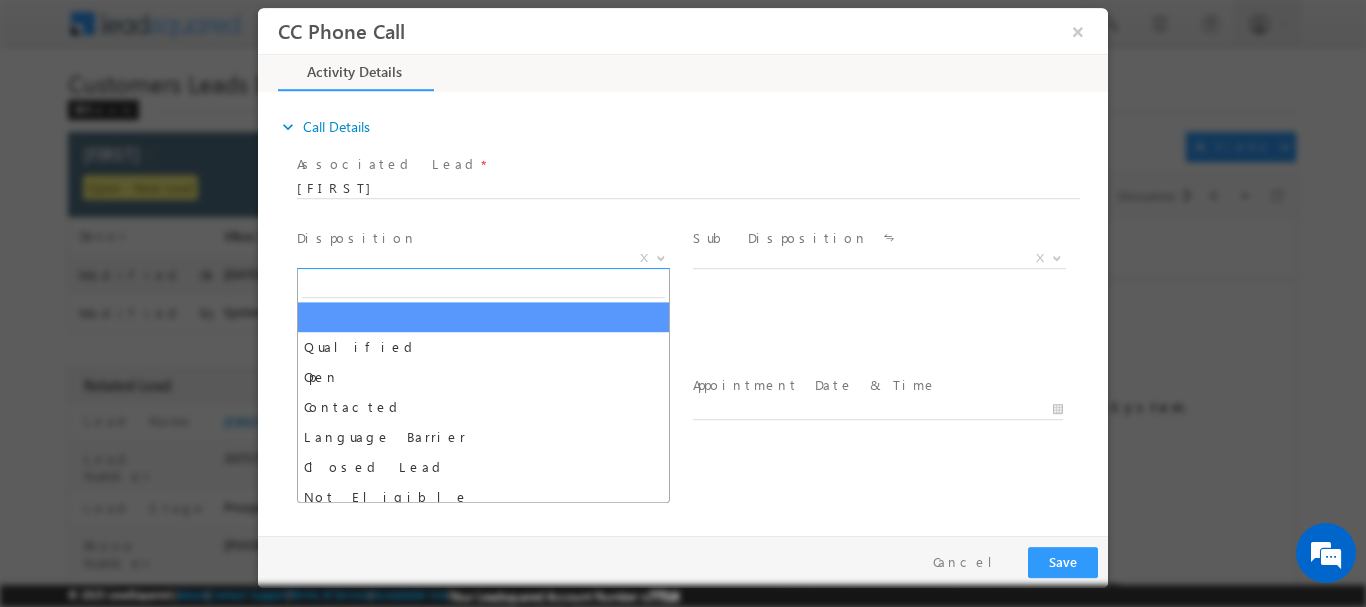 click on "X" at bounding box center (483, 258) 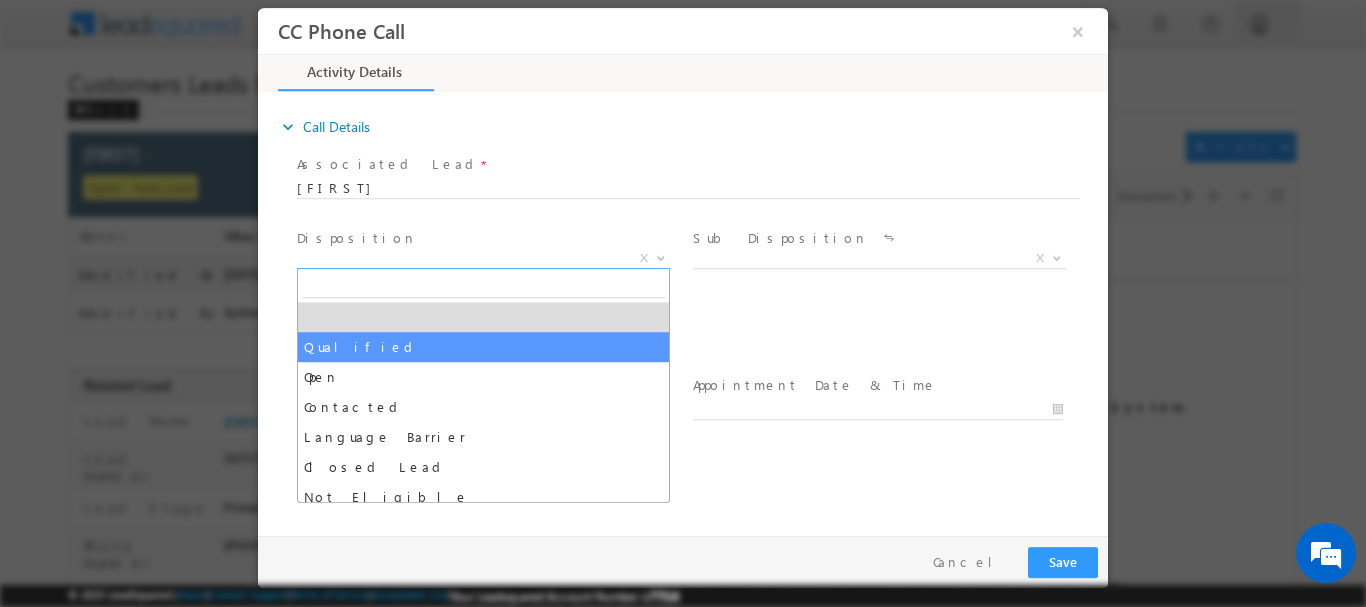 select on "Qualified" 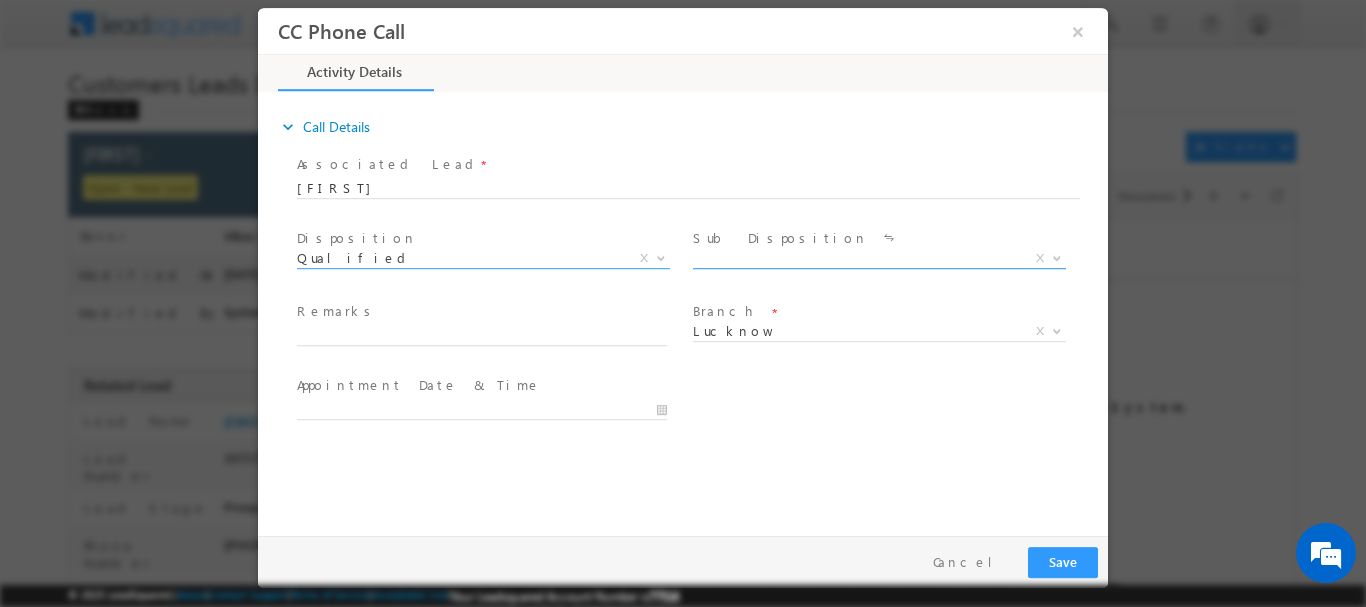 click on "X" at bounding box center (879, 258) 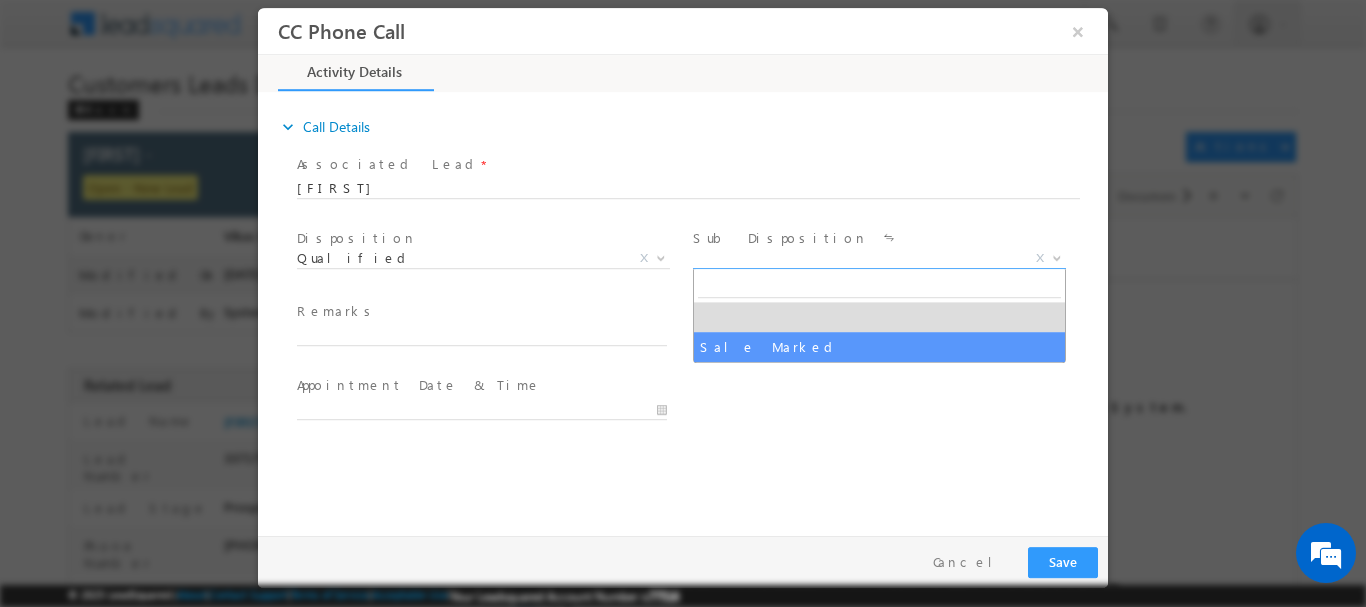 click on "Sale Marked" at bounding box center [879, 315] 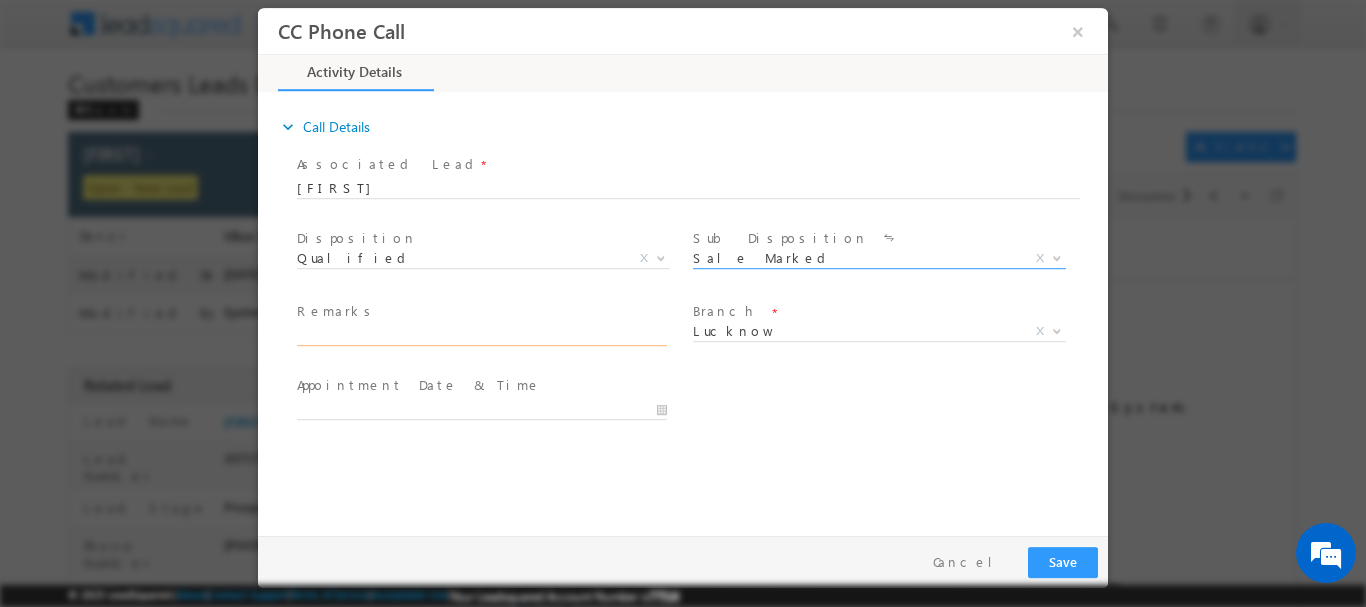 scroll, scrollTop: 0, scrollLeft: 0, axis: both 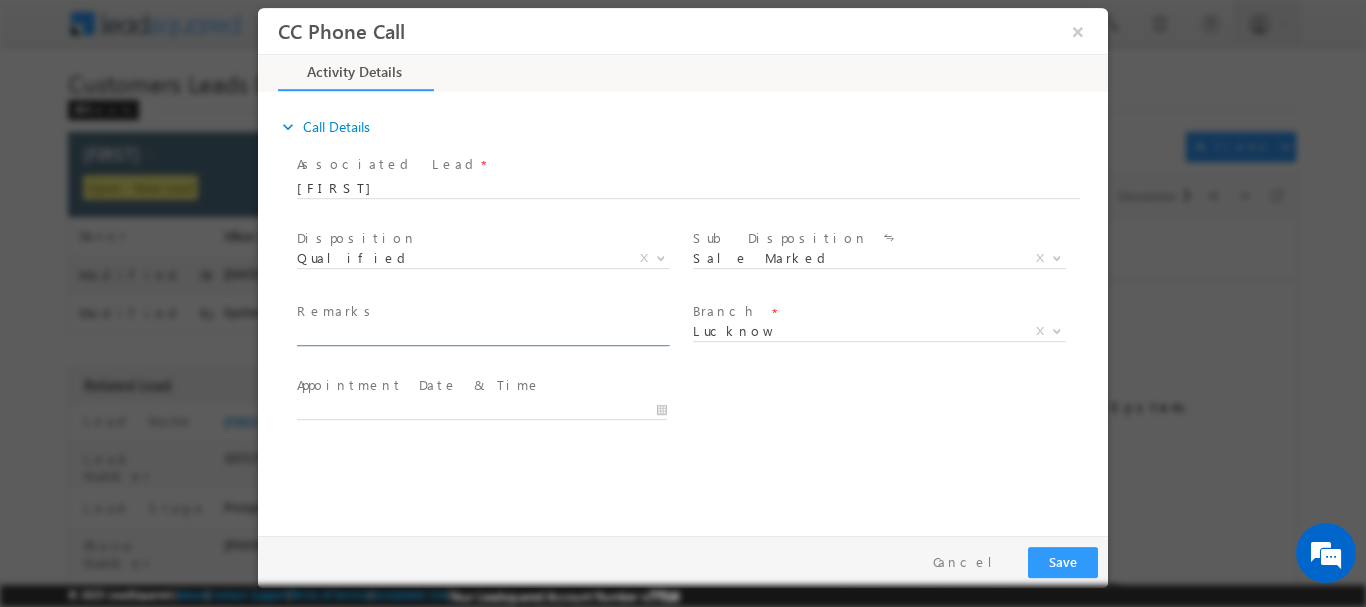 click at bounding box center (482, 335) 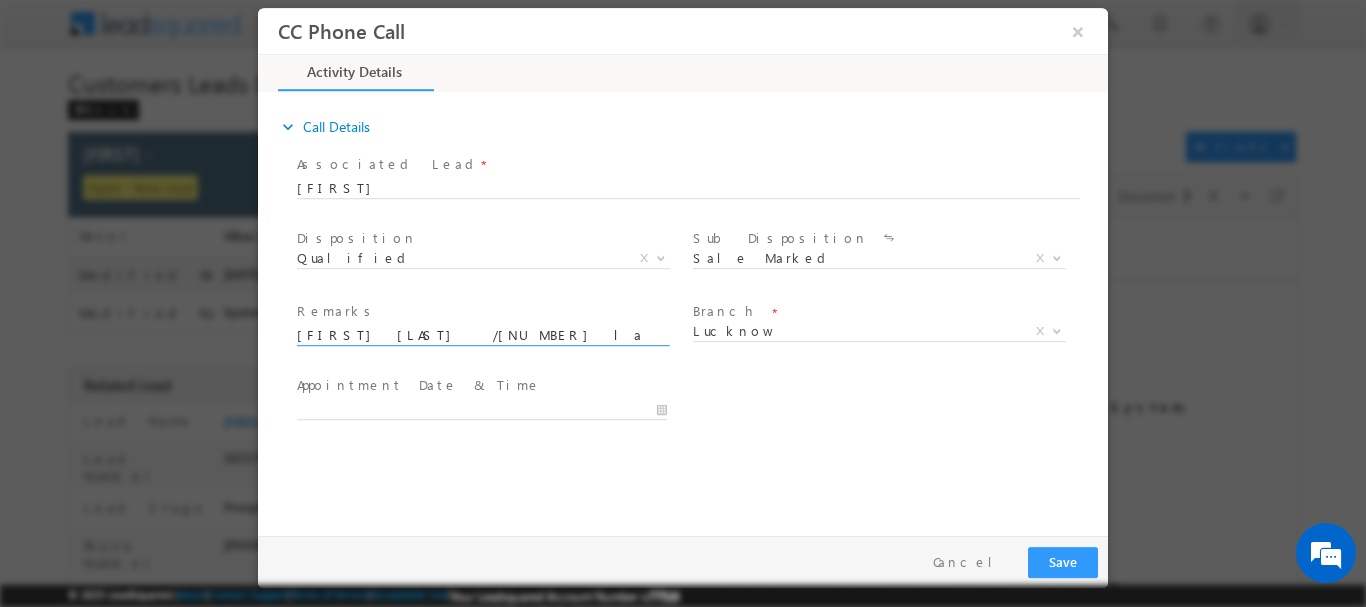 scroll, scrollTop: 0, scrollLeft: 476, axis: horizontal 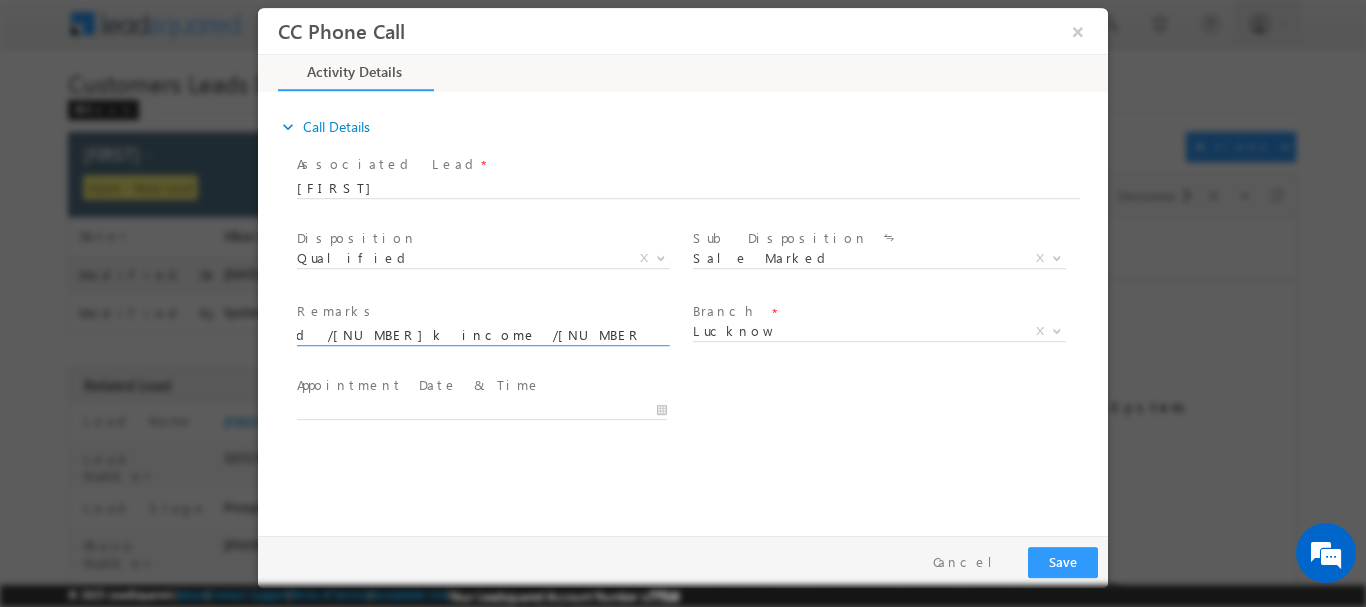 type on "Ram bajan  /35 lakh/ salaried /45k income /15k House/ EMI 24k / Address  Near Hospital Ayush Rahim Nagar Padiyana Lucknow, Uttar Pradesh" 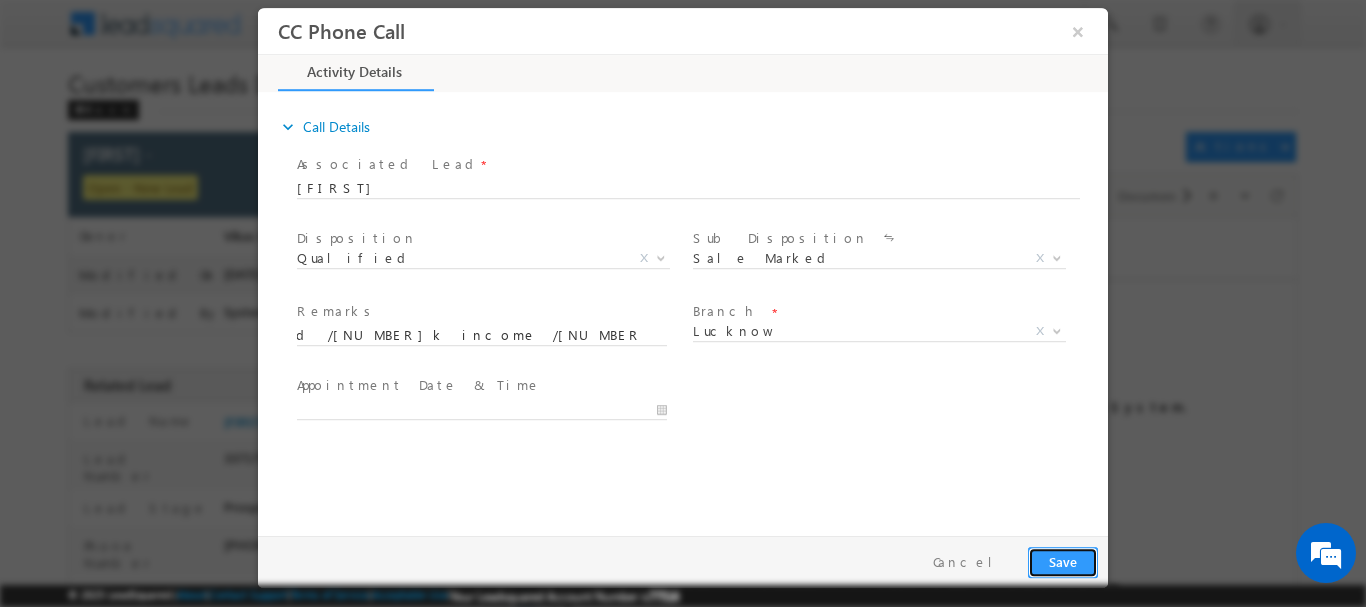 scroll, scrollTop: 0, scrollLeft: 0, axis: both 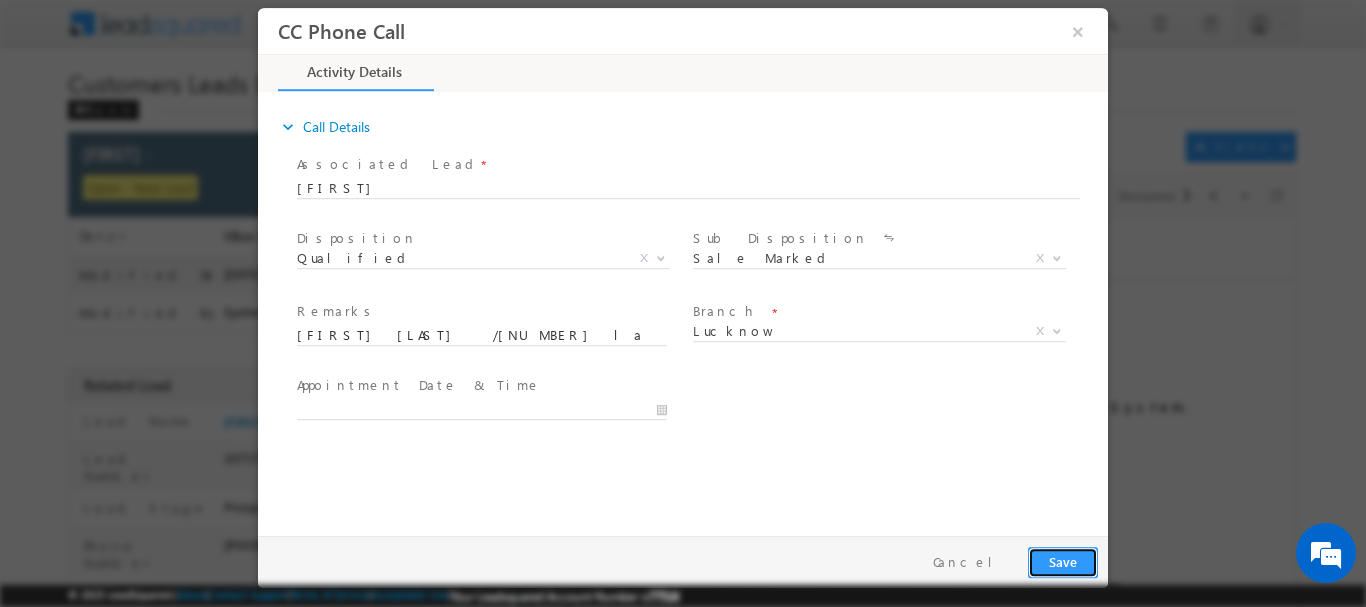 click on "Save" at bounding box center [1063, 561] 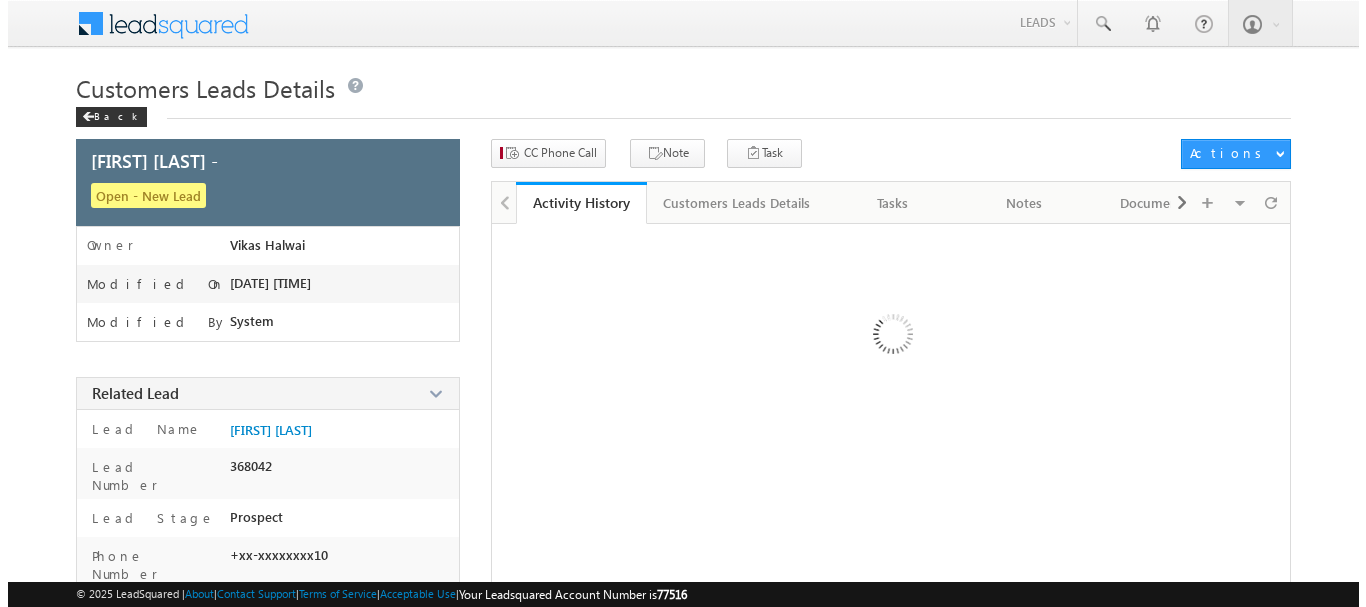 scroll, scrollTop: 0, scrollLeft: 0, axis: both 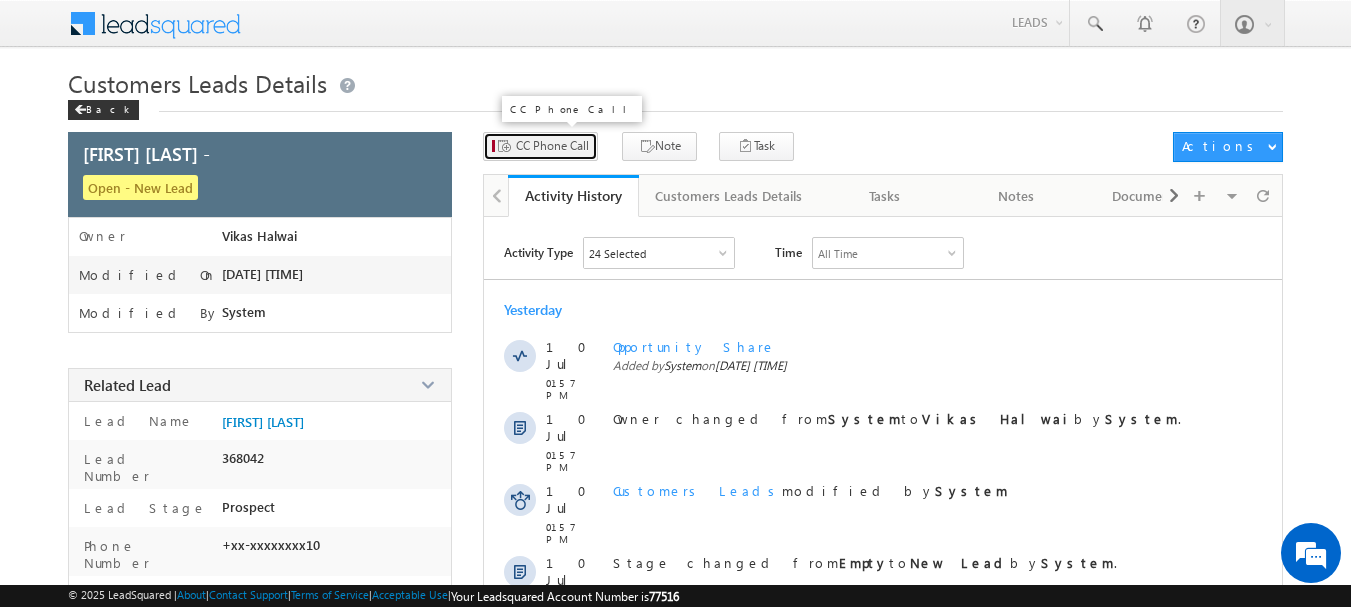 click on "CC Phone Call" at bounding box center (552, 146) 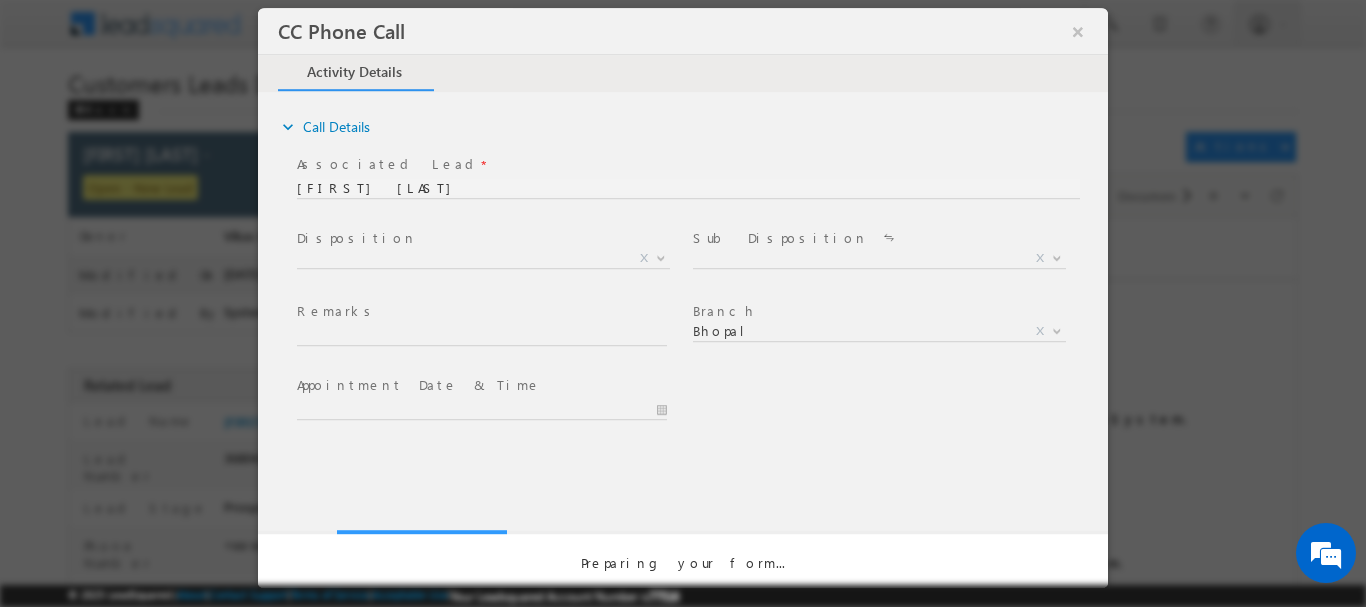 scroll, scrollTop: 0, scrollLeft: 0, axis: both 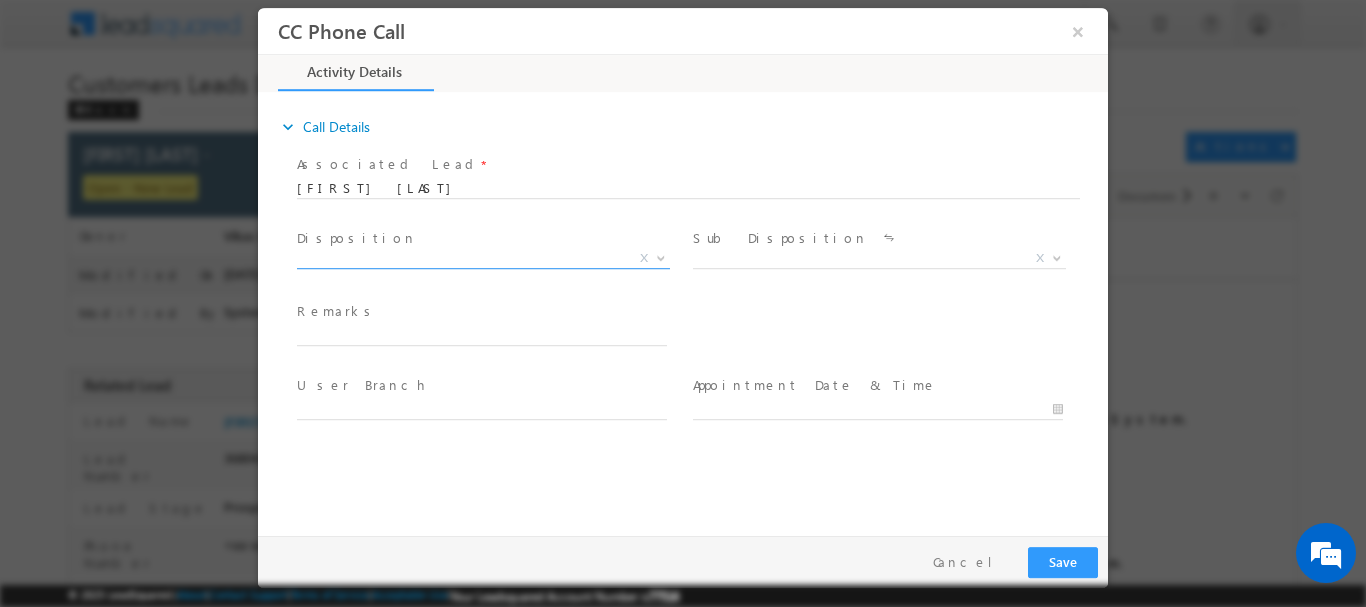 click on "X" at bounding box center [483, 258] 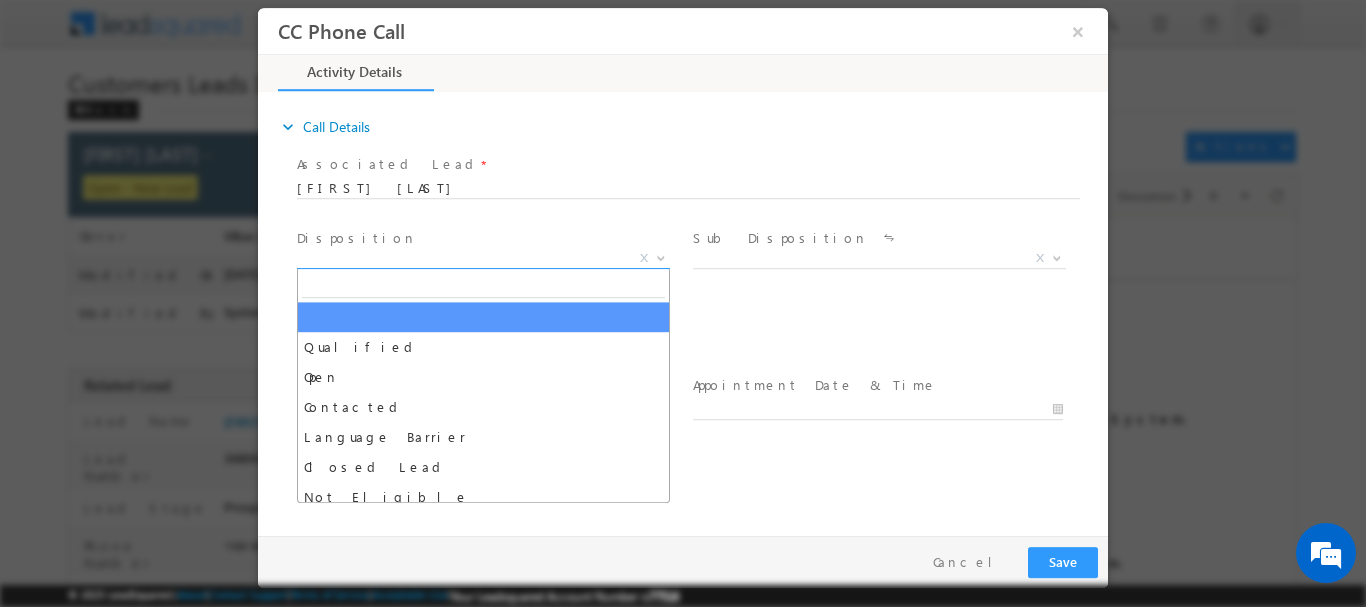 type on "563360" 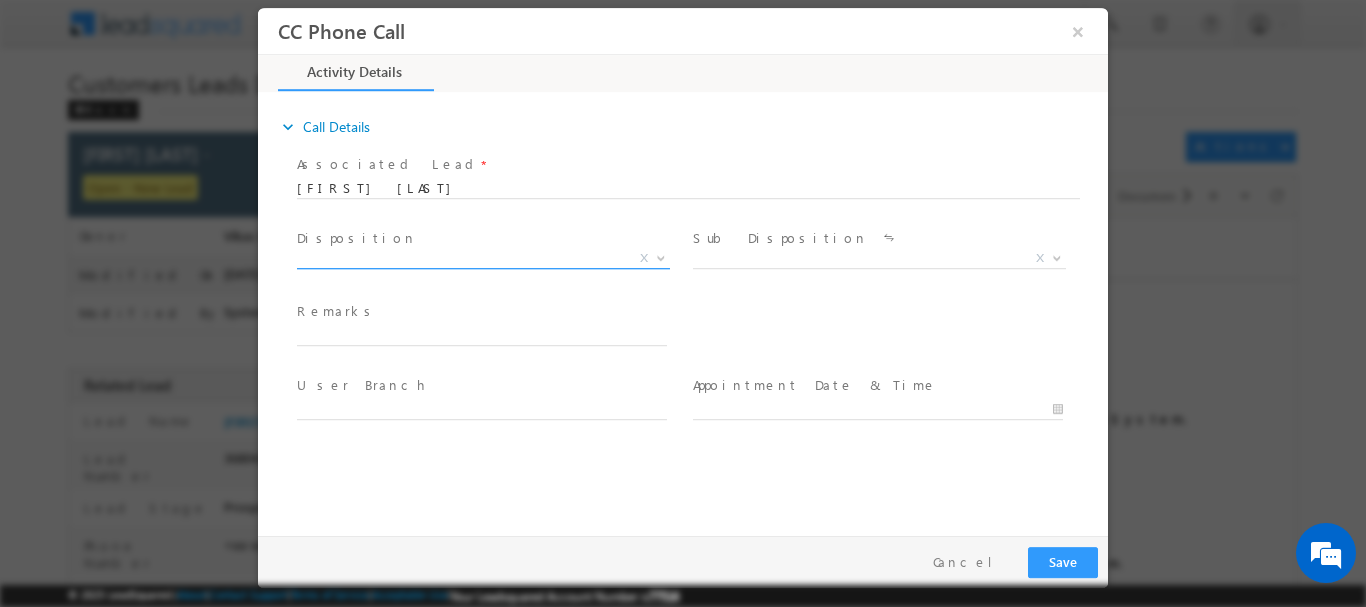 click at bounding box center (659, 257) 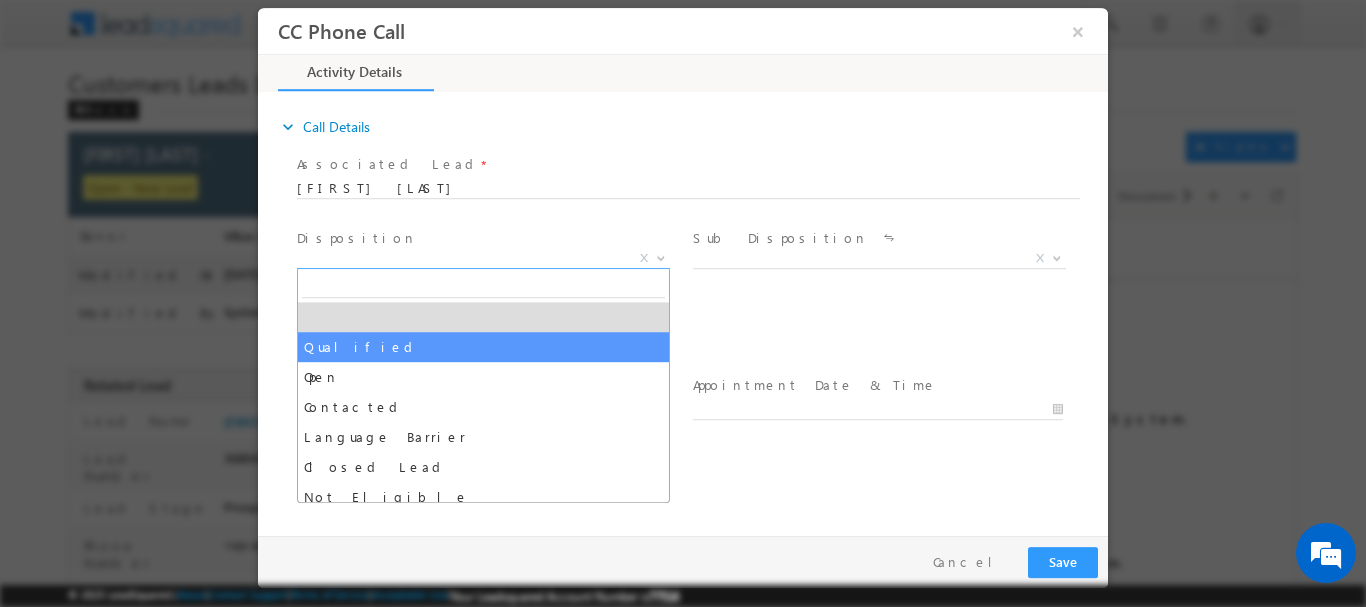 select on "Qualified" 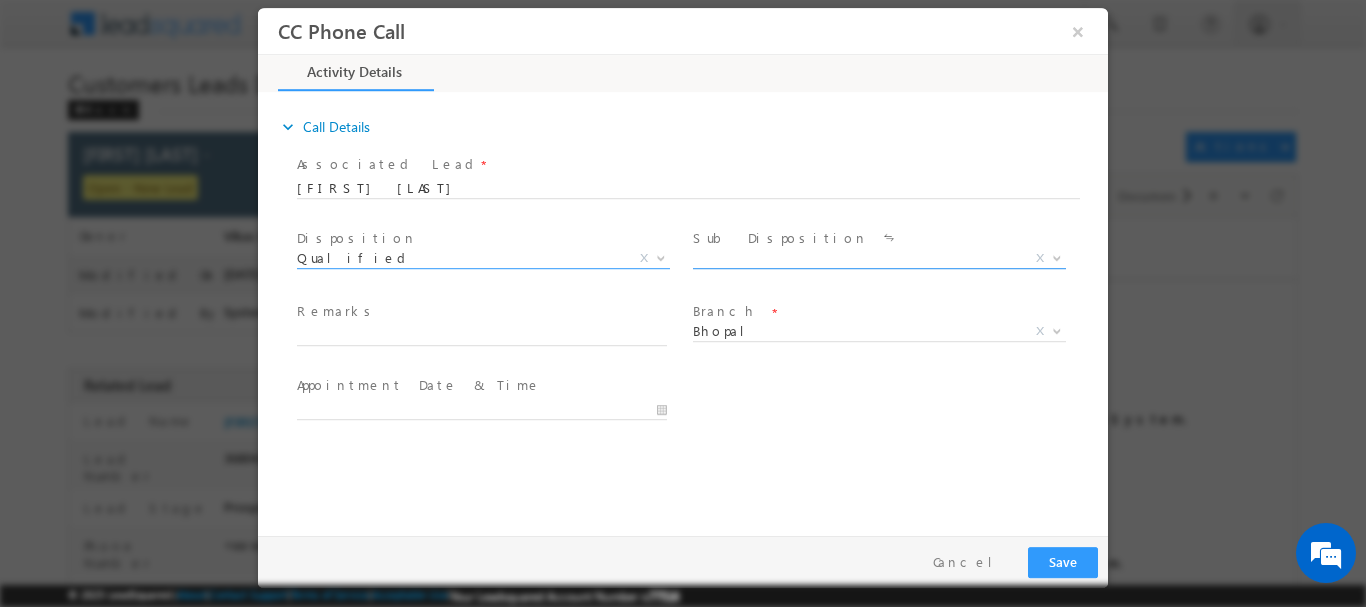 click on "X" at bounding box center [879, 258] 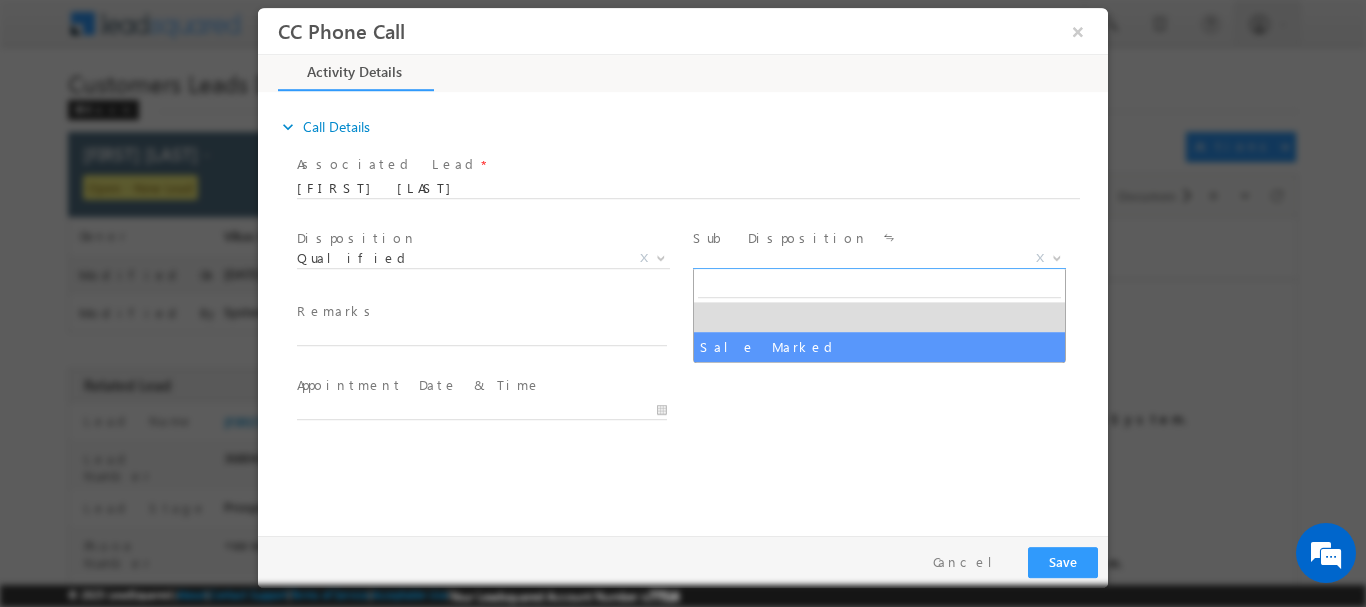 drag, startPoint x: 788, startPoint y: 348, endPoint x: 591, endPoint y: 335, distance: 197.42847 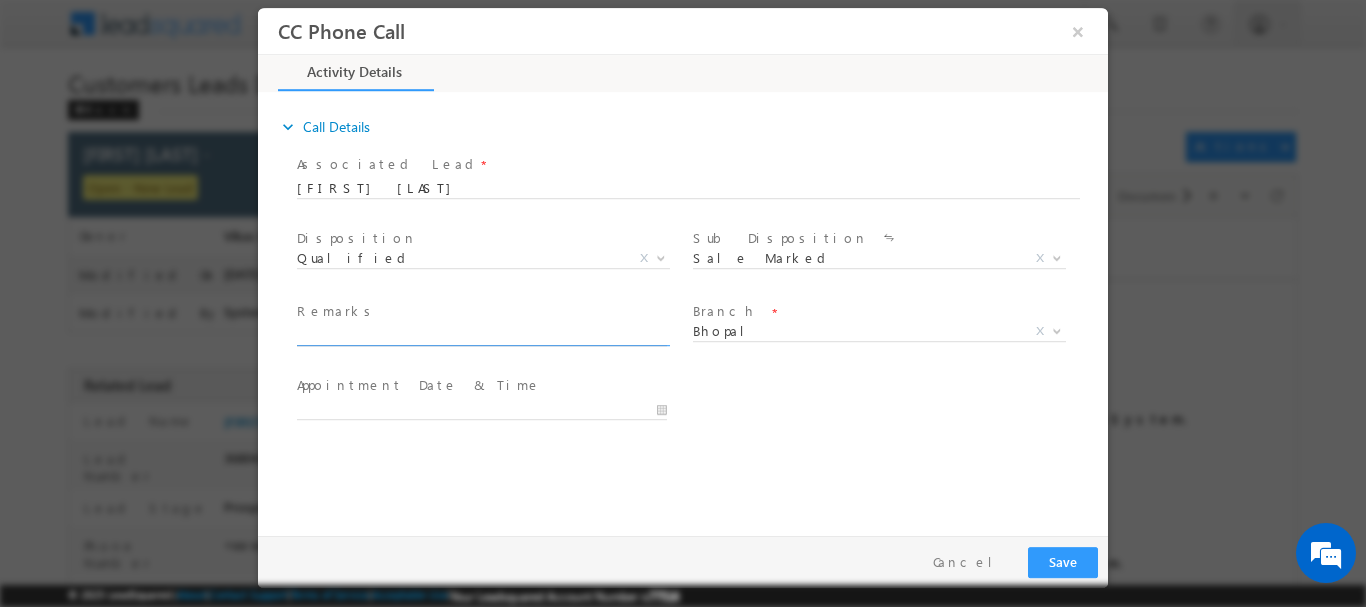 click at bounding box center (482, 335) 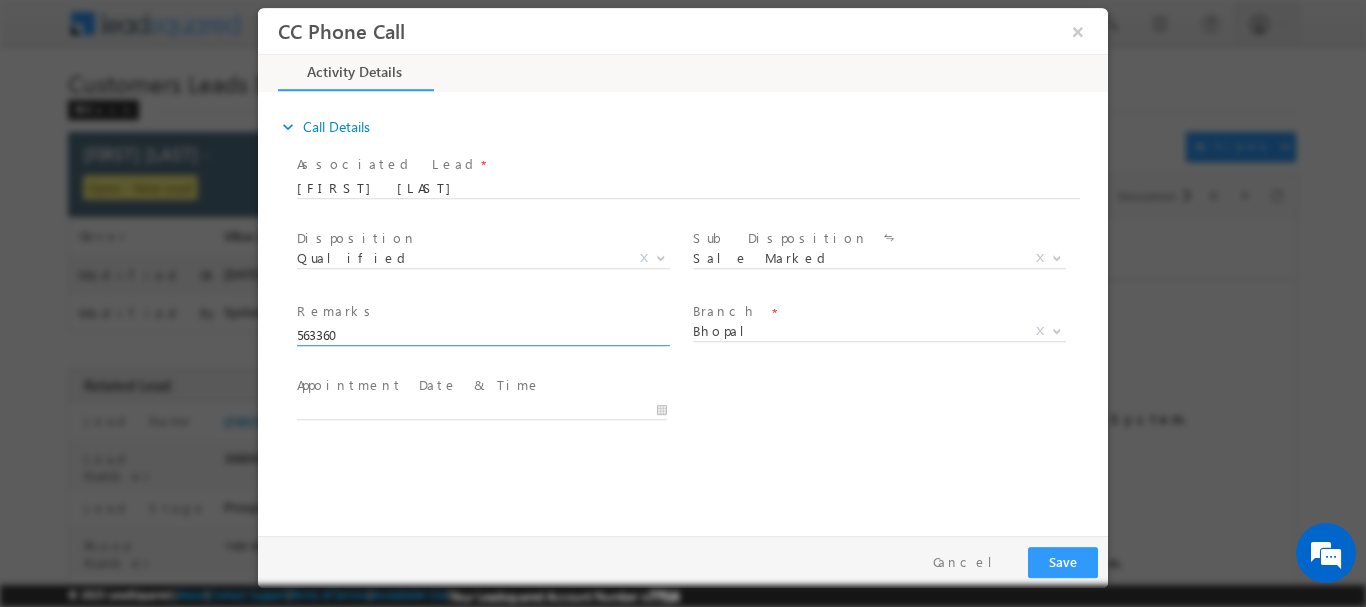 click on "563360" at bounding box center [482, 335] 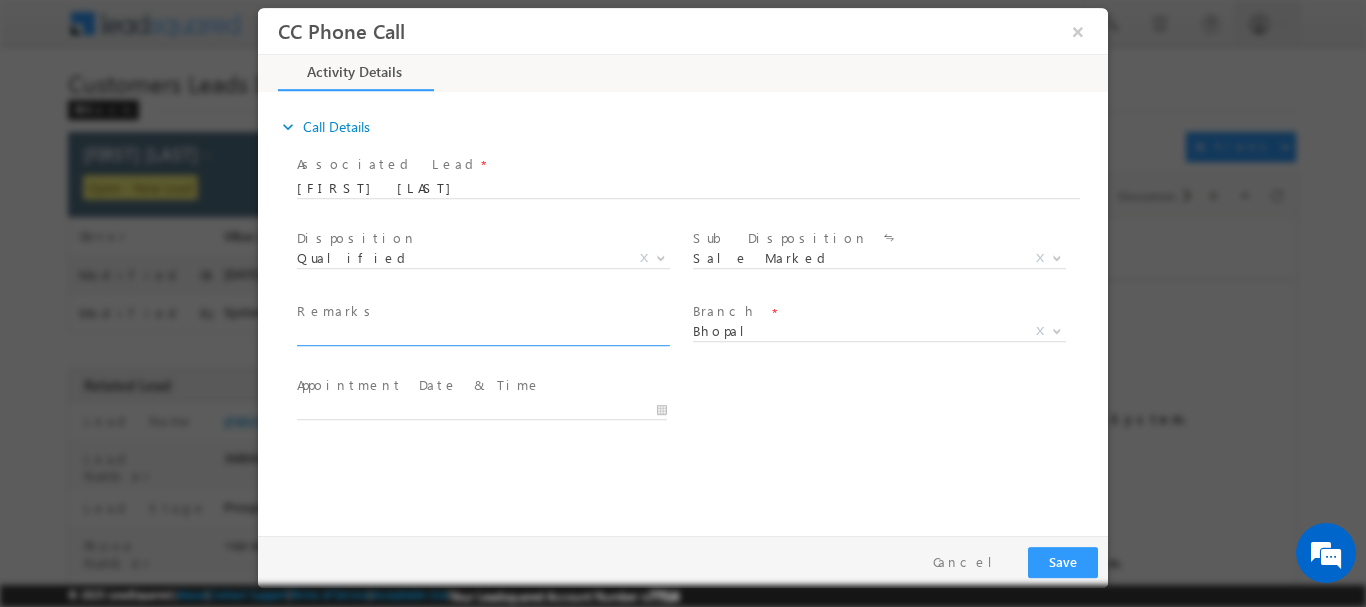 paste on "Vikas Meena /  Purchase  / 8 lakh / self employed  / Income 30k / House Income 25k / Current EMI 3k  / Address  Surabhi College of Engineering & Technology, 9F3W+M26, Sukhi Sewaniya,Village Gadmuda, S" 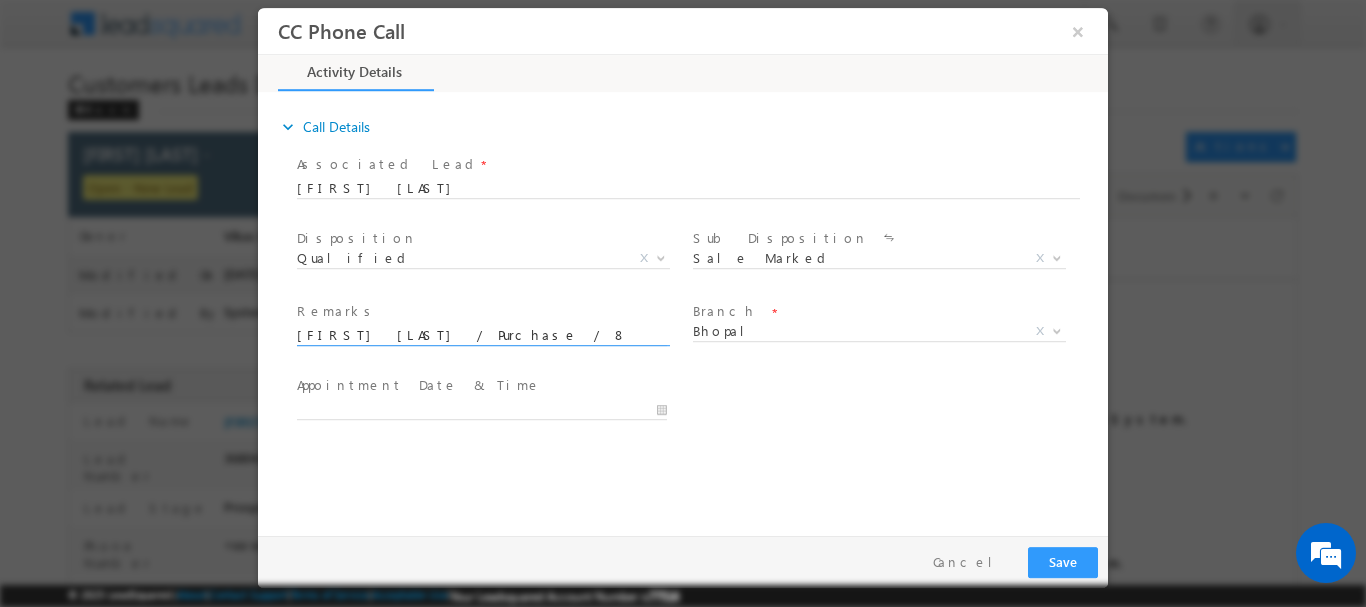 scroll, scrollTop: 0, scrollLeft: 845, axis: horizontal 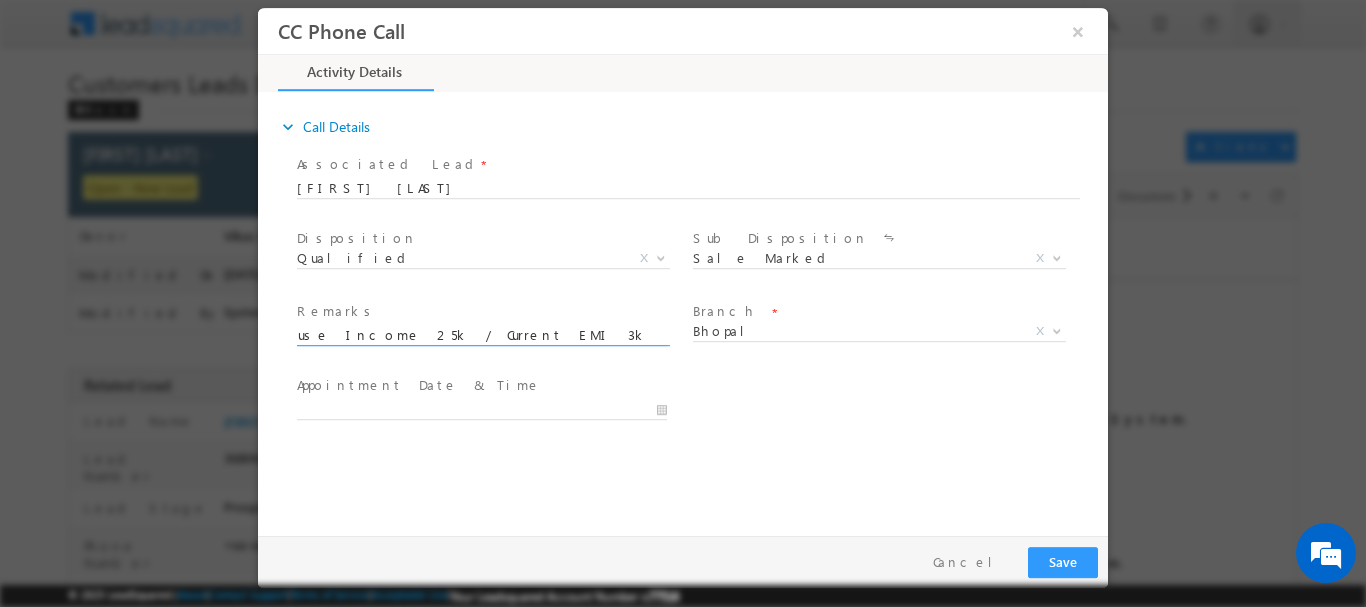 type on "Vikas Meena /  Purchase  / 8 lakh / self employed  / Income 30k / House Income 25k / Current EMI 3k  / Address  Surabhi College of Engineering & Technology, 9F3W+M26, Sukhi Sewaniya,Village Gadmuda, S" 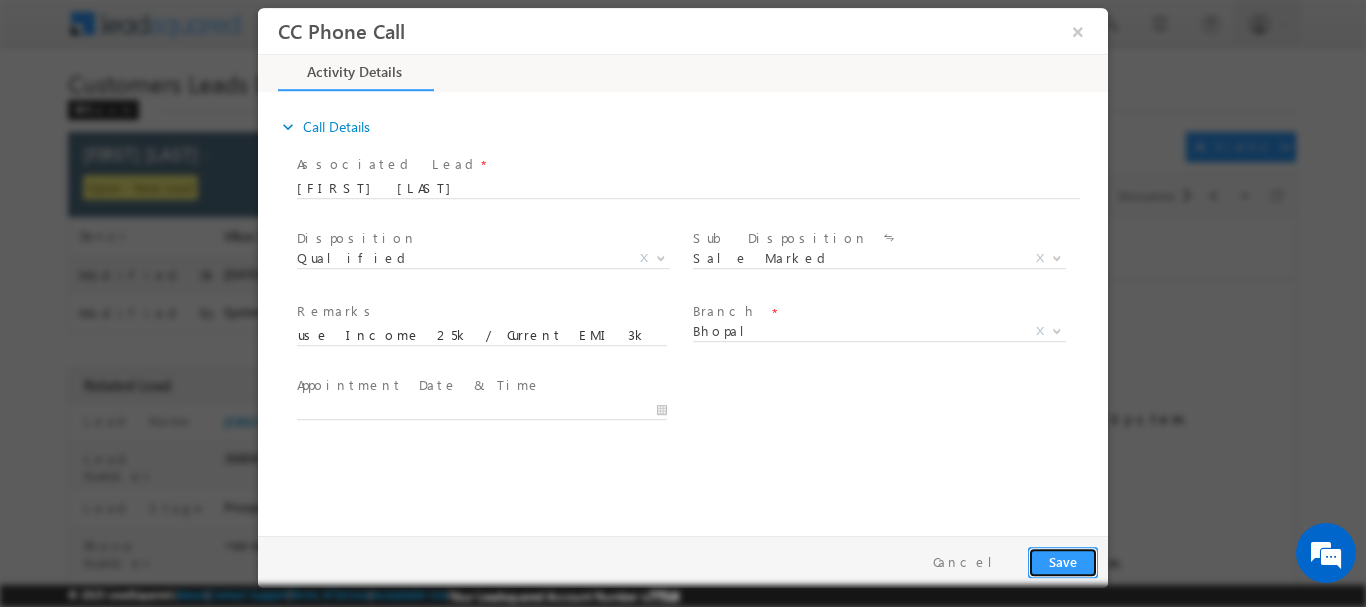 scroll, scrollTop: 0, scrollLeft: 0, axis: both 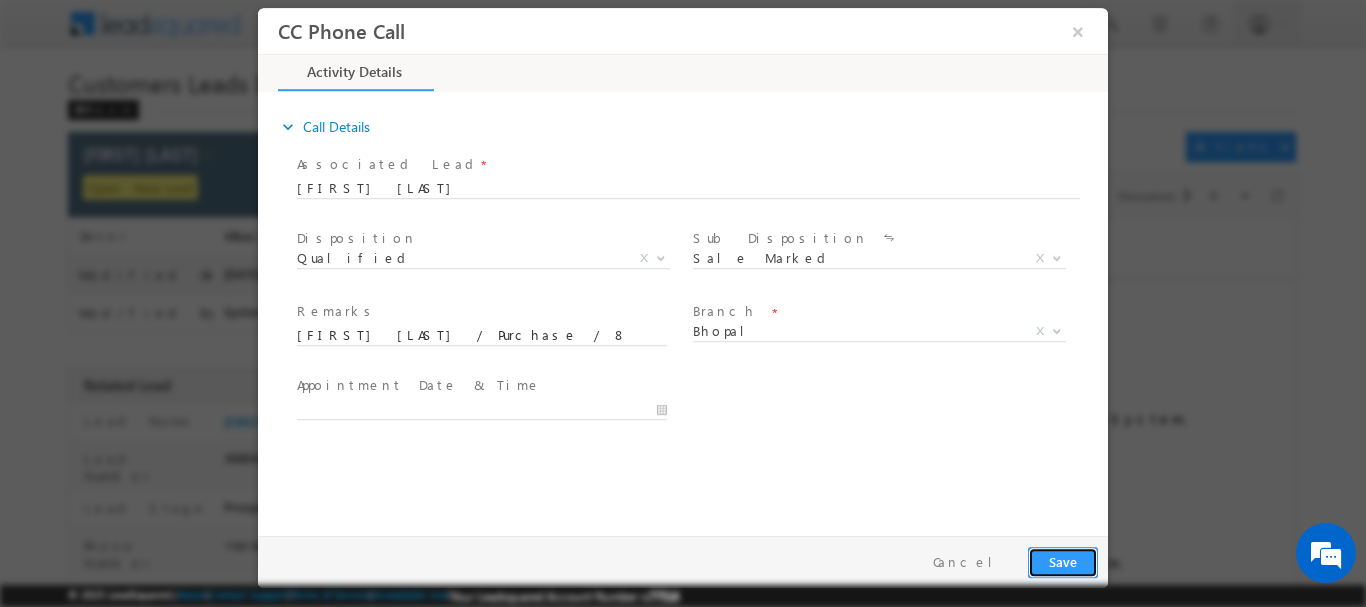 click on "Save" at bounding box center (1063, 561) 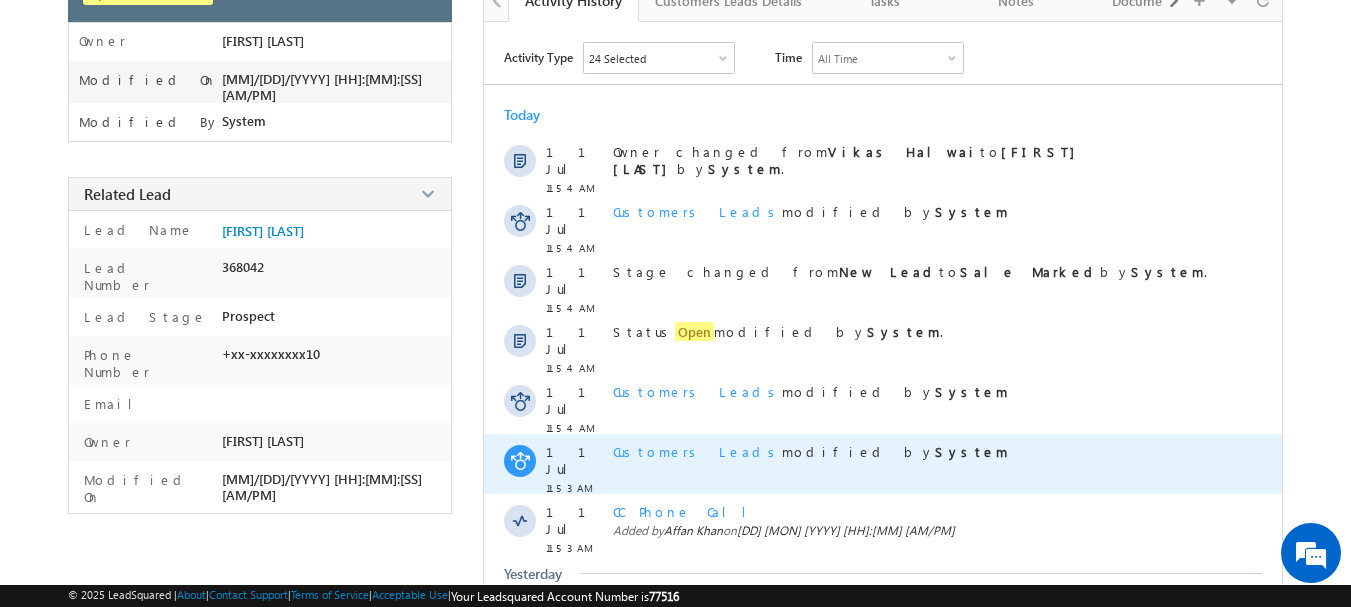 scroll, scrollTop: 0, scrollLeft: 0, axis: both 